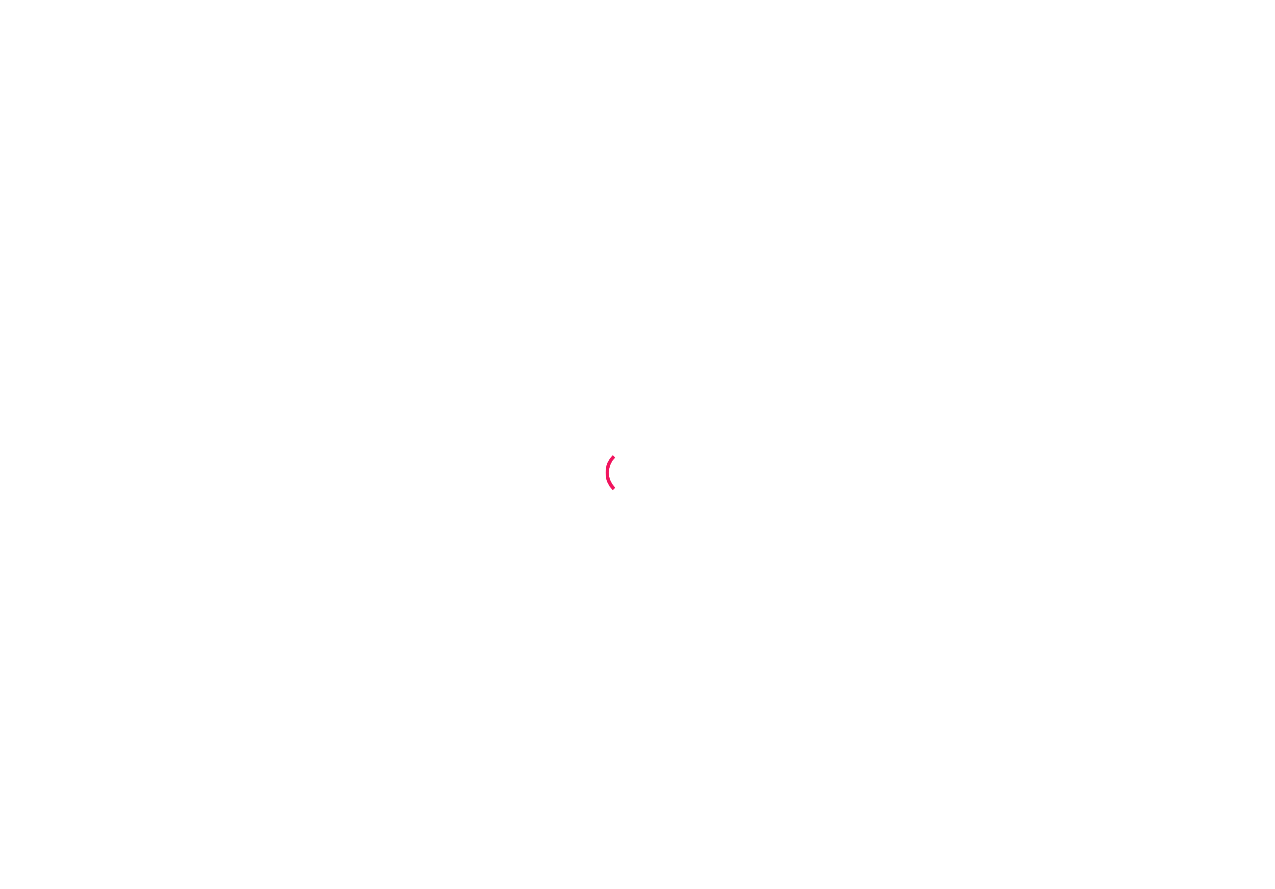 scroll, scrollTop: 0, scrollLeft: 0, axis: both 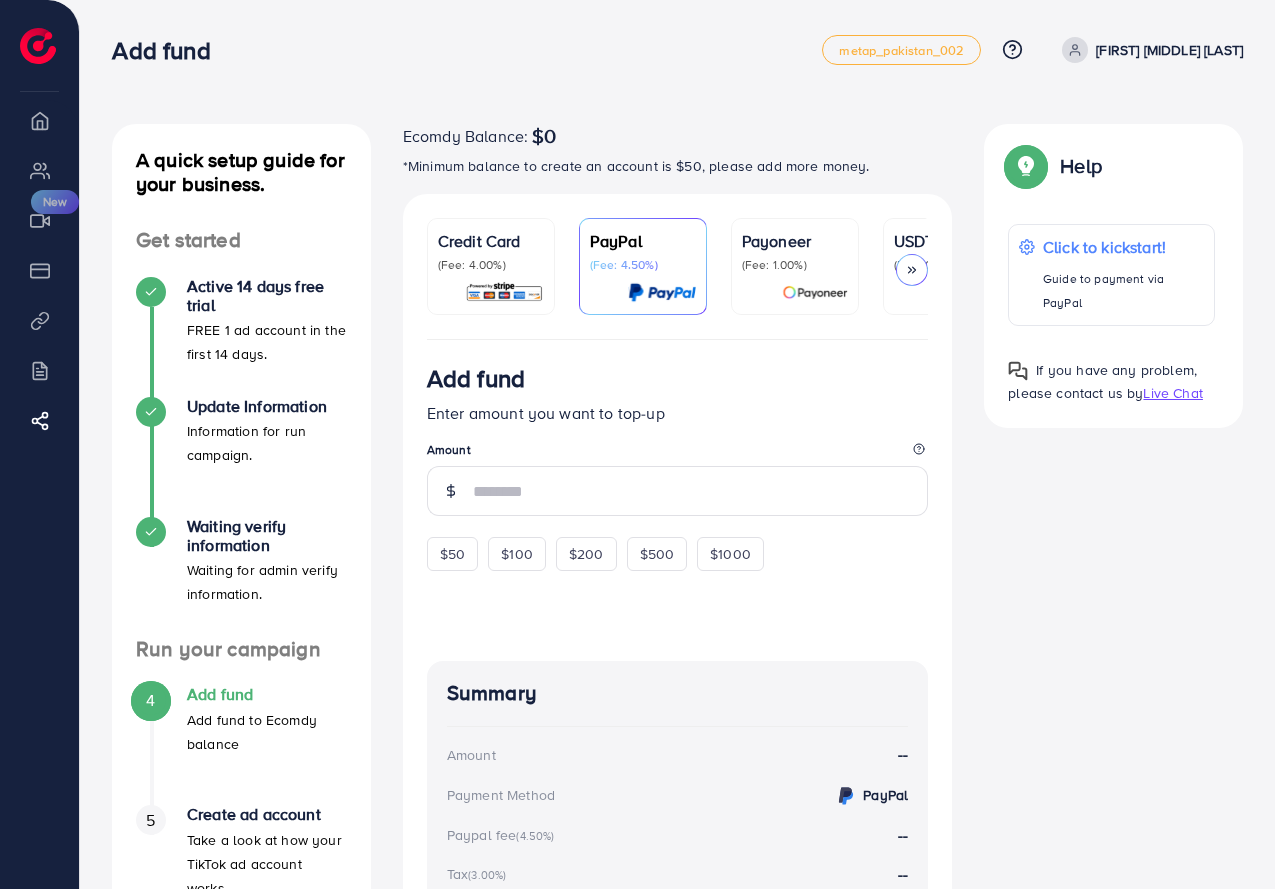 click on "Credit Card   (Fee: 4.00%)   PayPal   (Fee: 4.50%)   Payoneer   (Fee: 1.00%)   USDT   (Fee: 0.00%)   Airwallex   (Fee: 0.00%)" at bounding box center (678, 267) 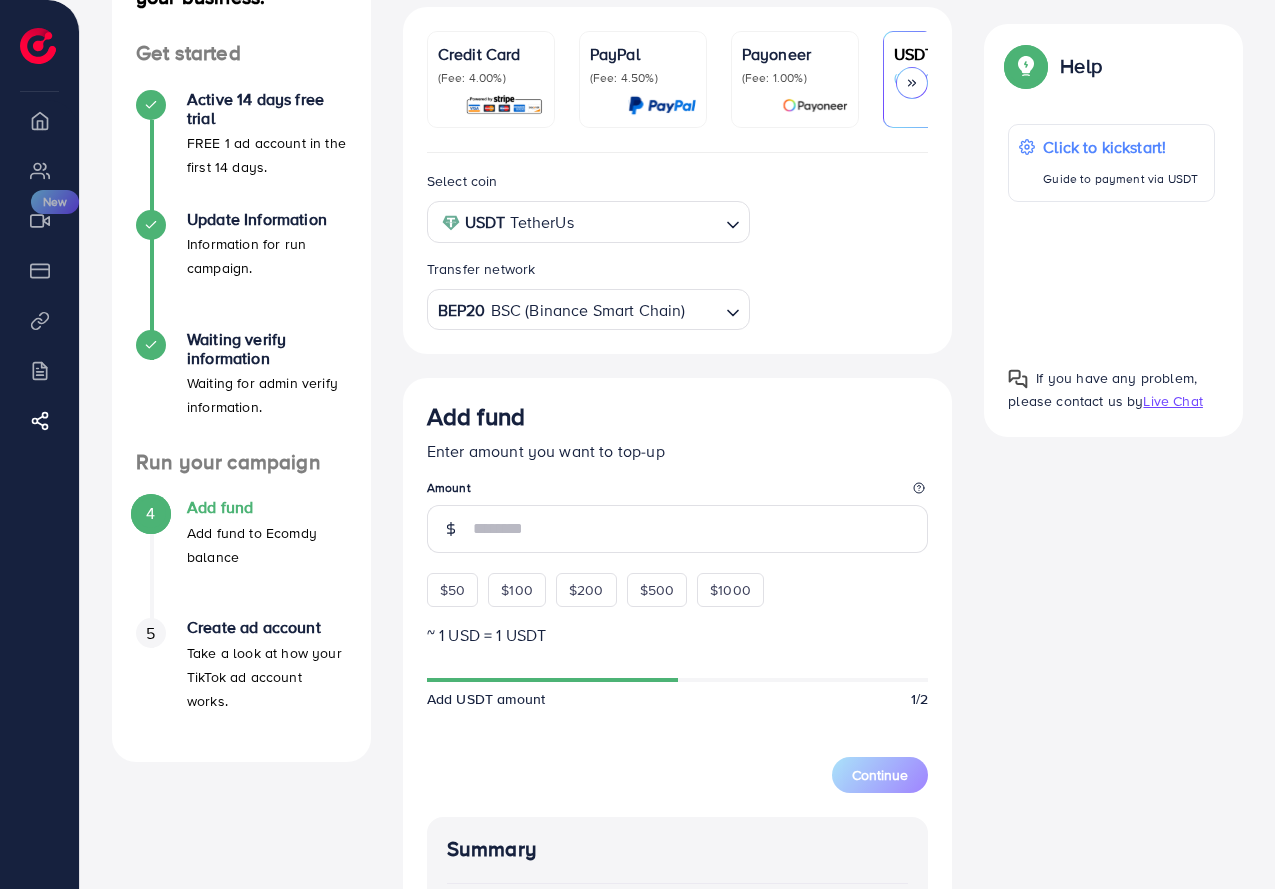 scroll, scrollTop: 300, scrollLeft: 0, axis: vertical 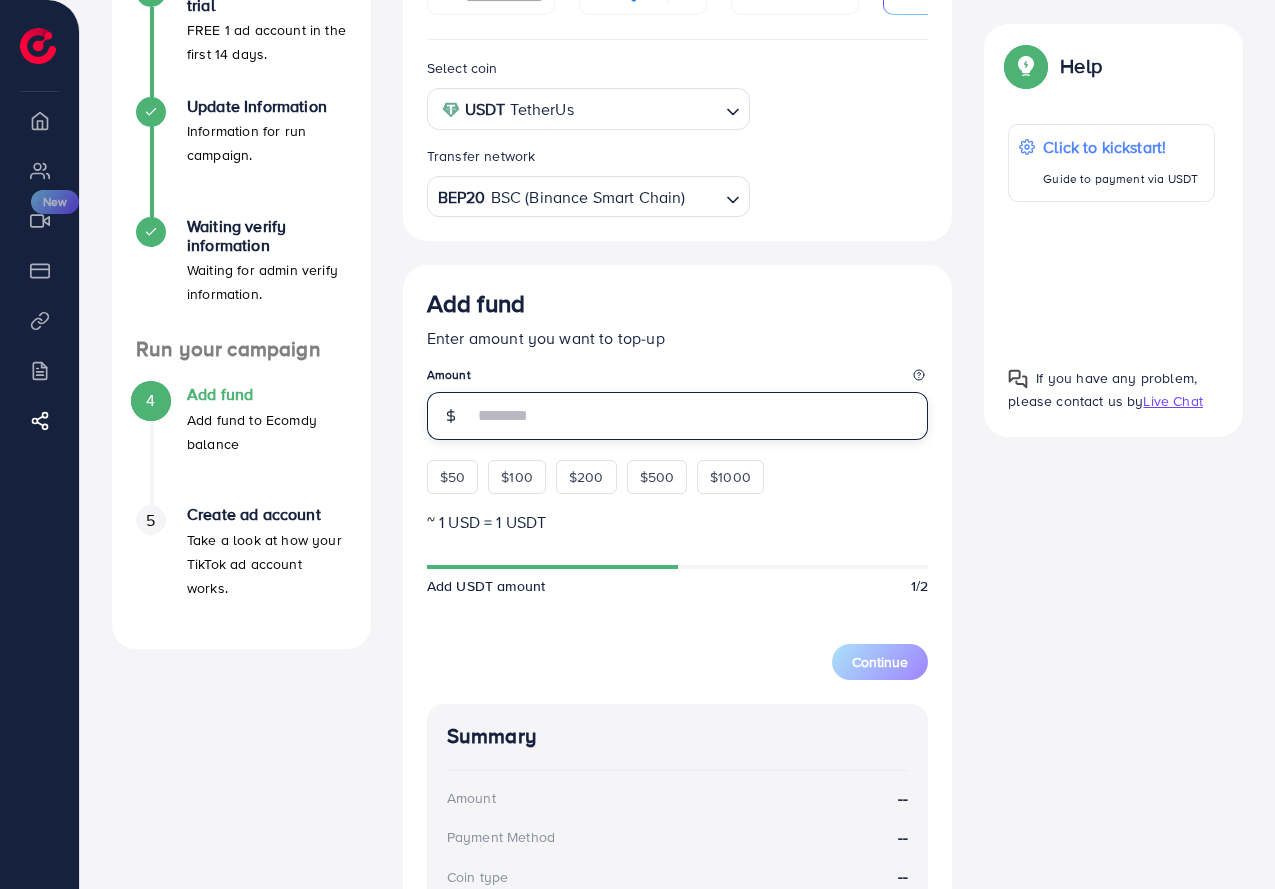 click at bounding box center (701, 416) 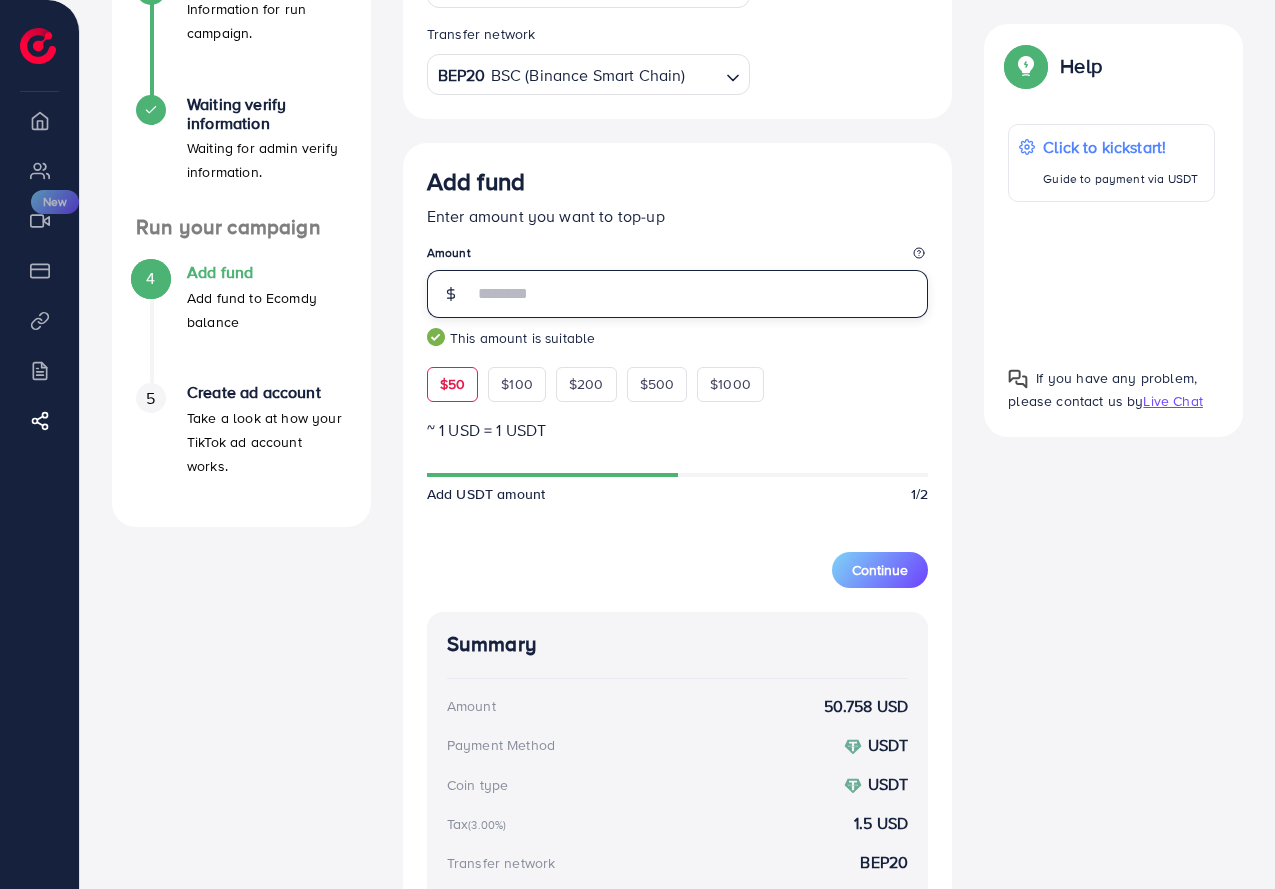 scroll, scrollTop: 600, scrollLeft: 0, axis: vertical 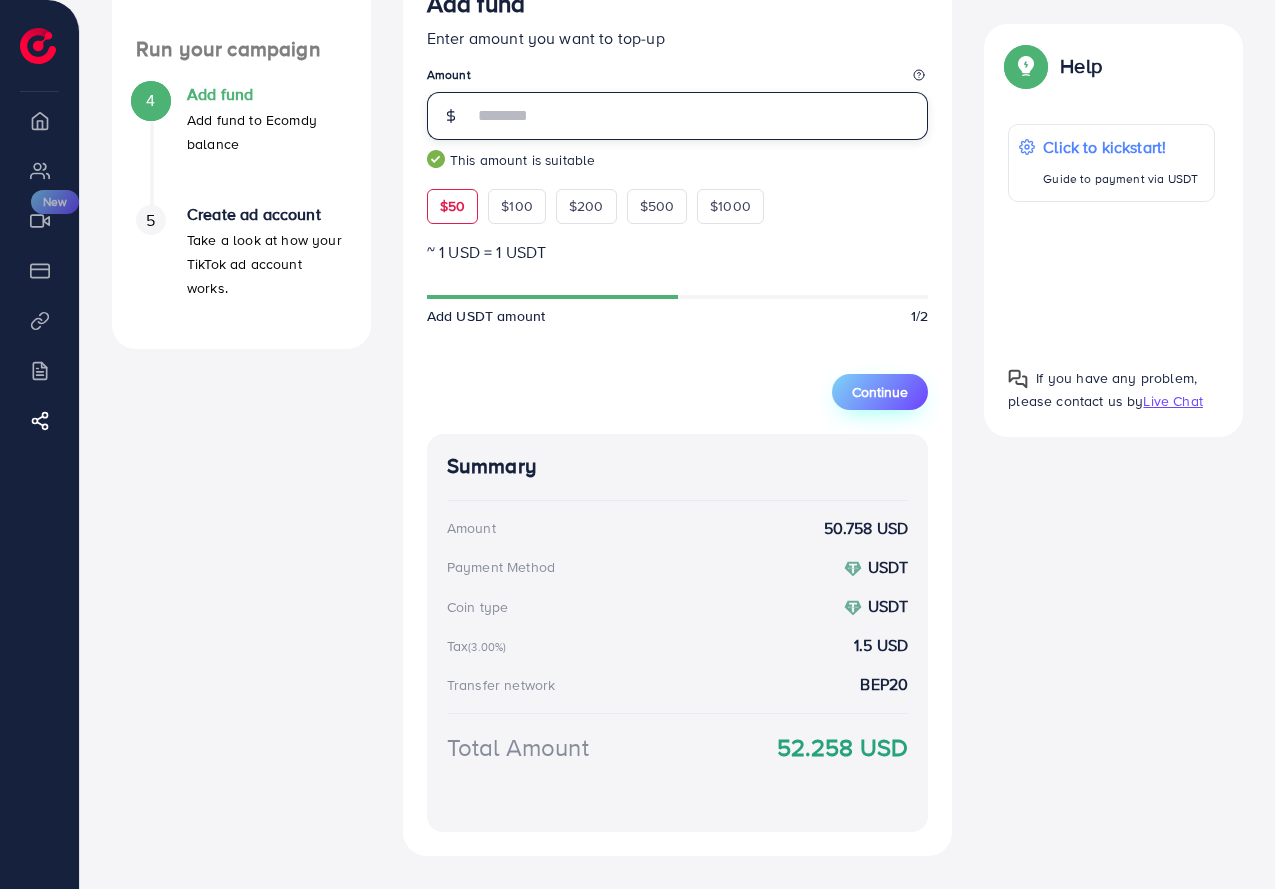 type on "**" 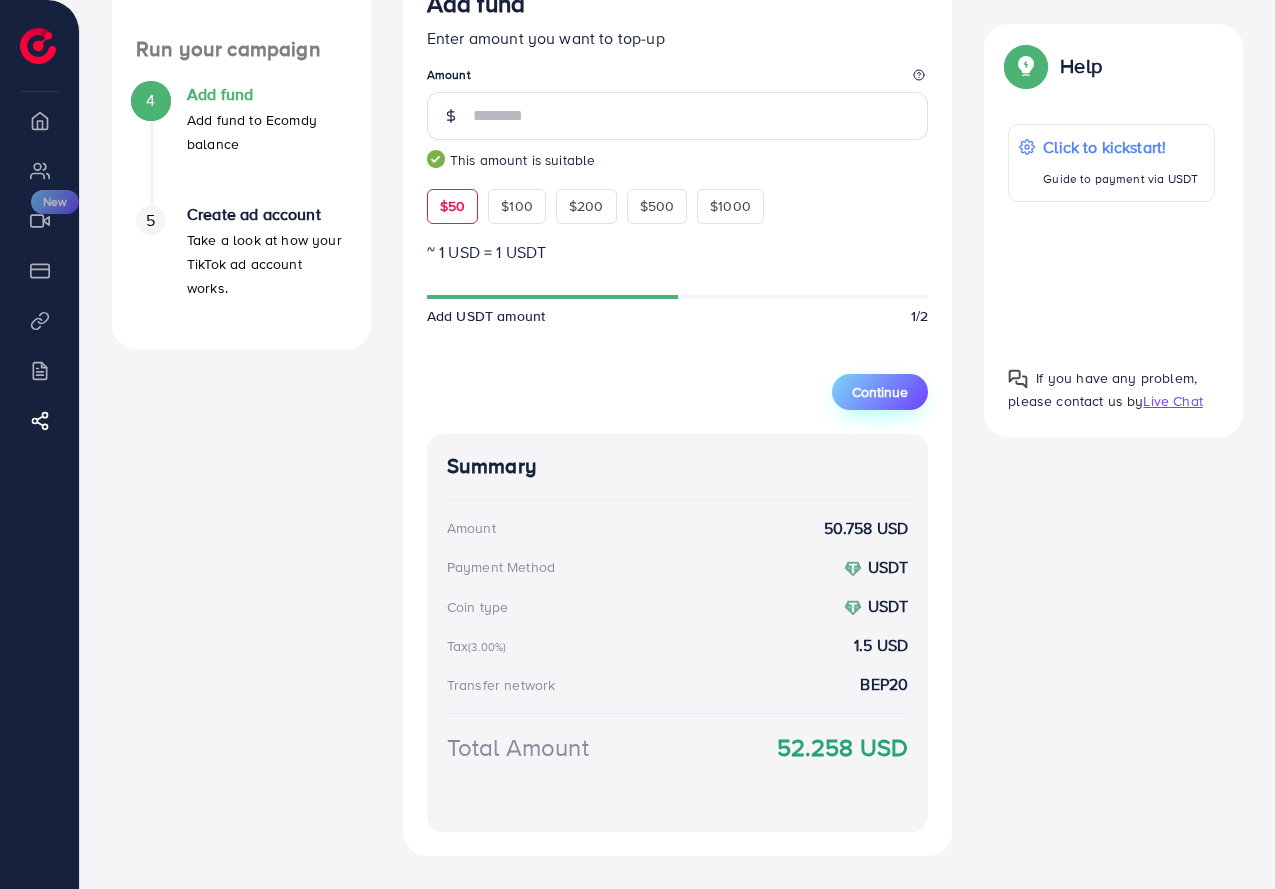 click on "Continue" at bounding box center [880, 392] 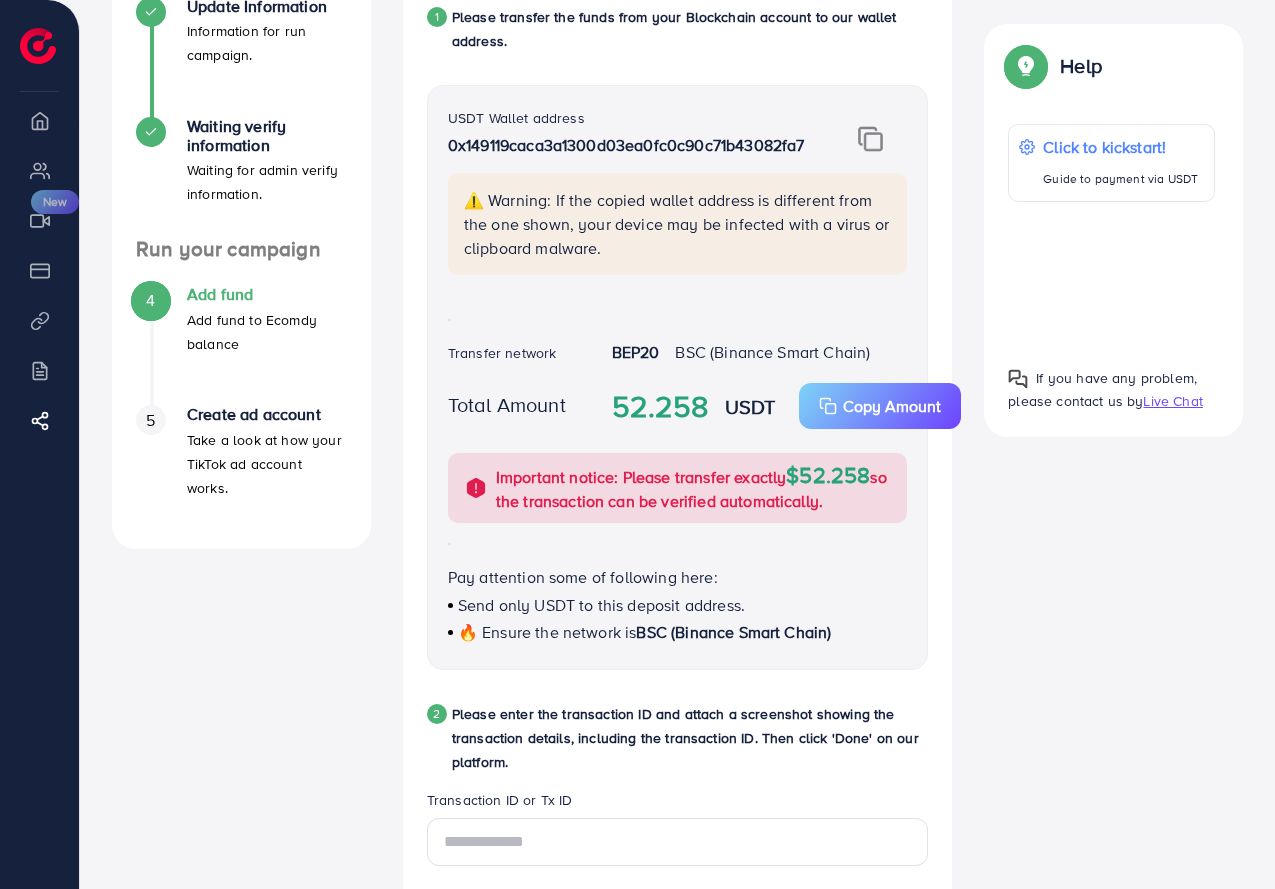 scroll, scrollTop: 300, scrollLeft: 0, axis: vertical 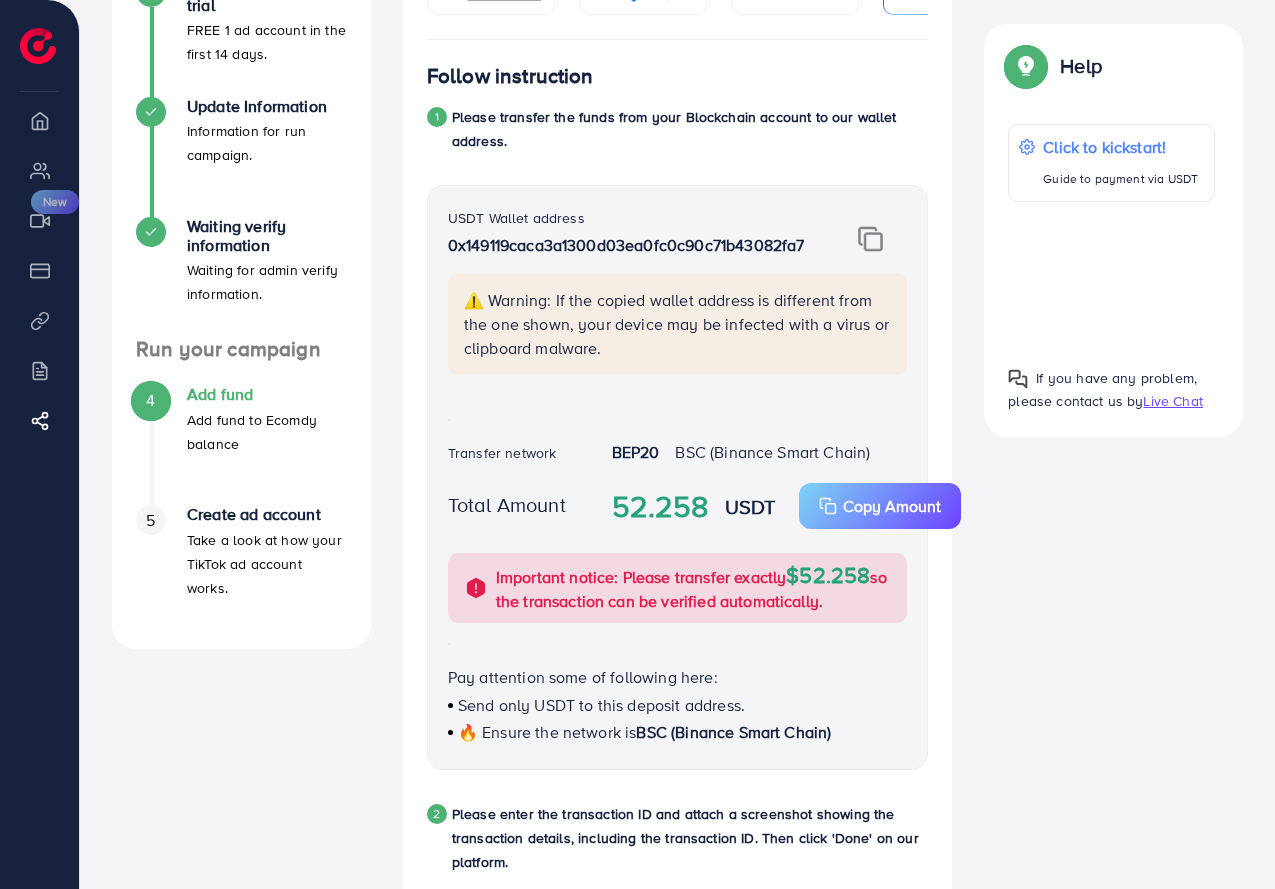 click at bounding box center [870, 239] 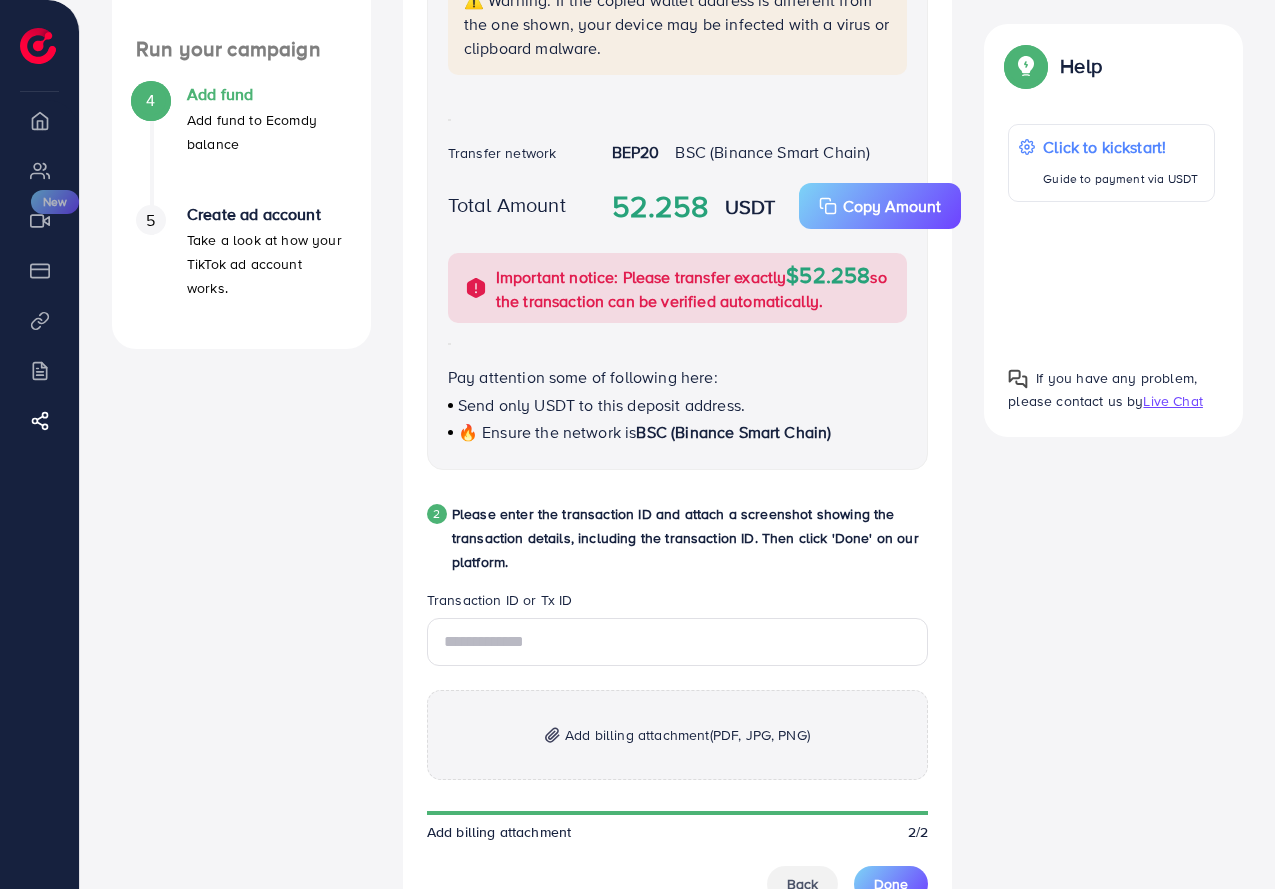 scroll, scrollTop: 700, scrollLeft: 0, axis: vertical 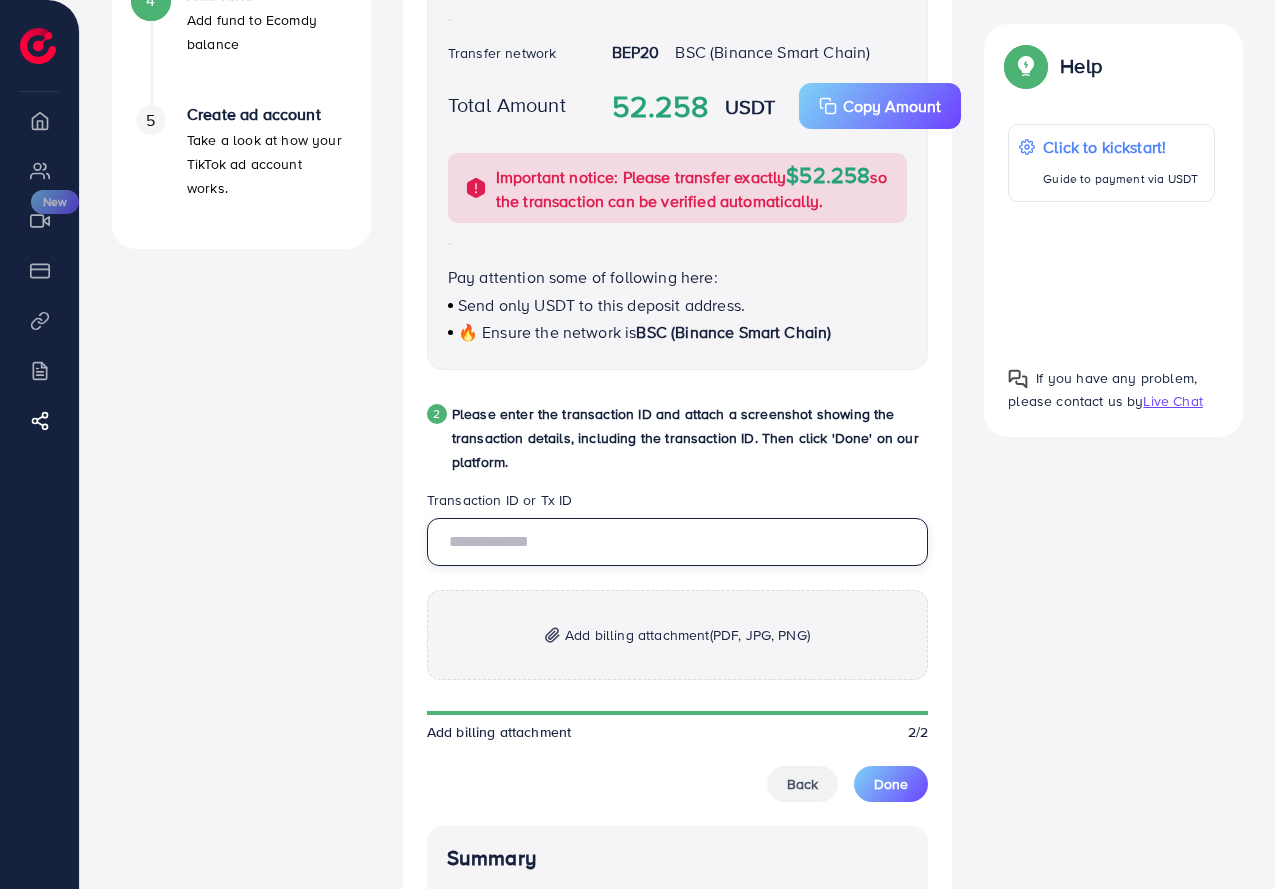 click at bounding box center (678, 542) 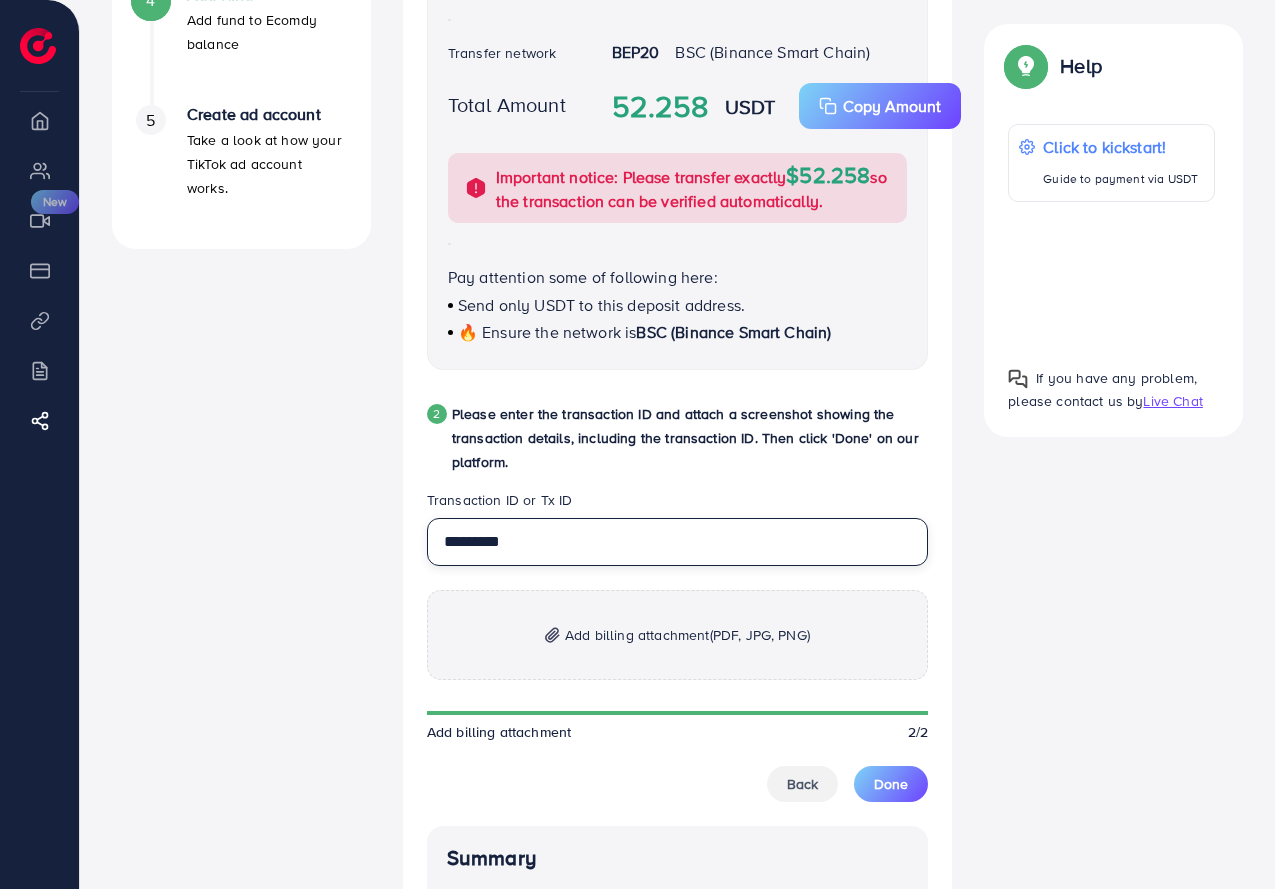 type on "*********" 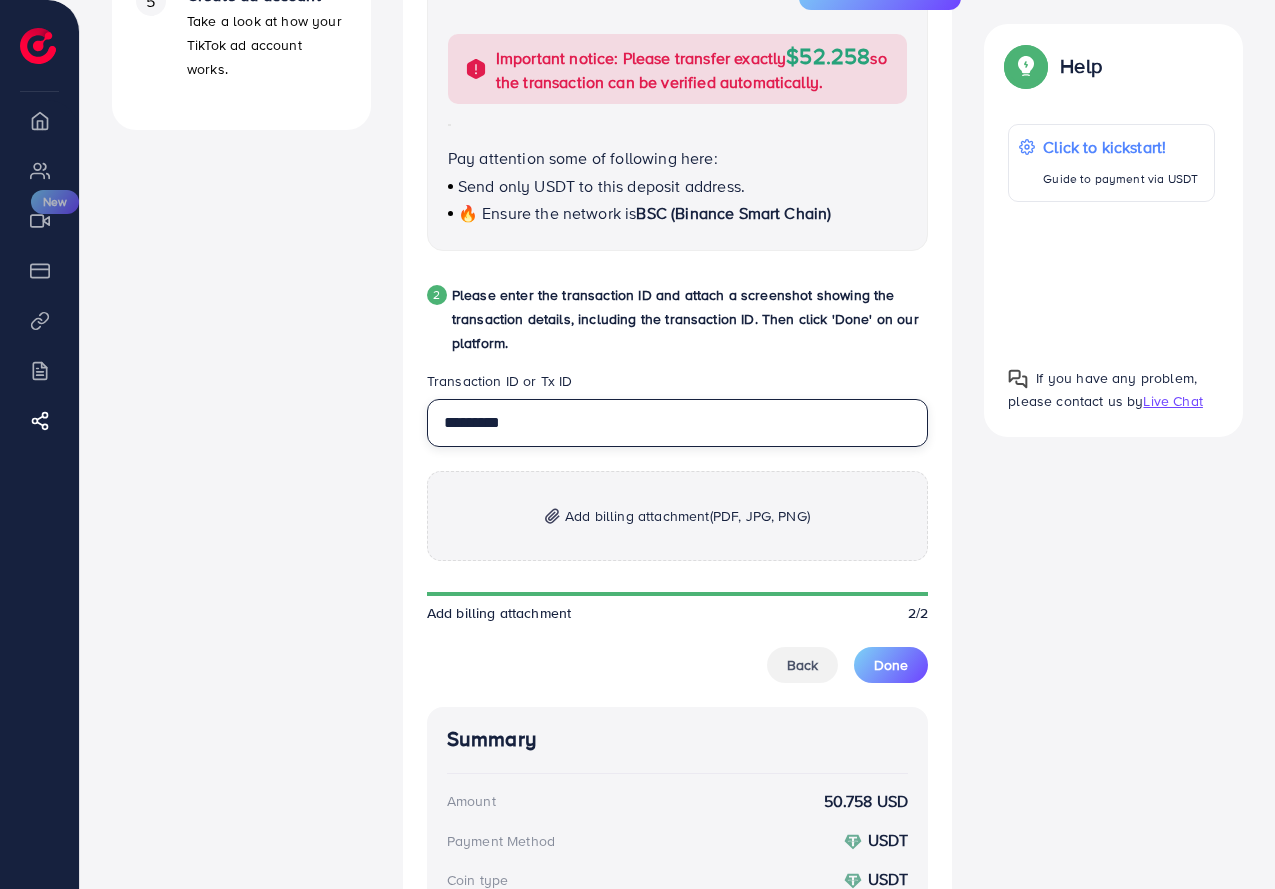 scroll, scrollTop: 1000, scrollLeft: 0, axis: vertical 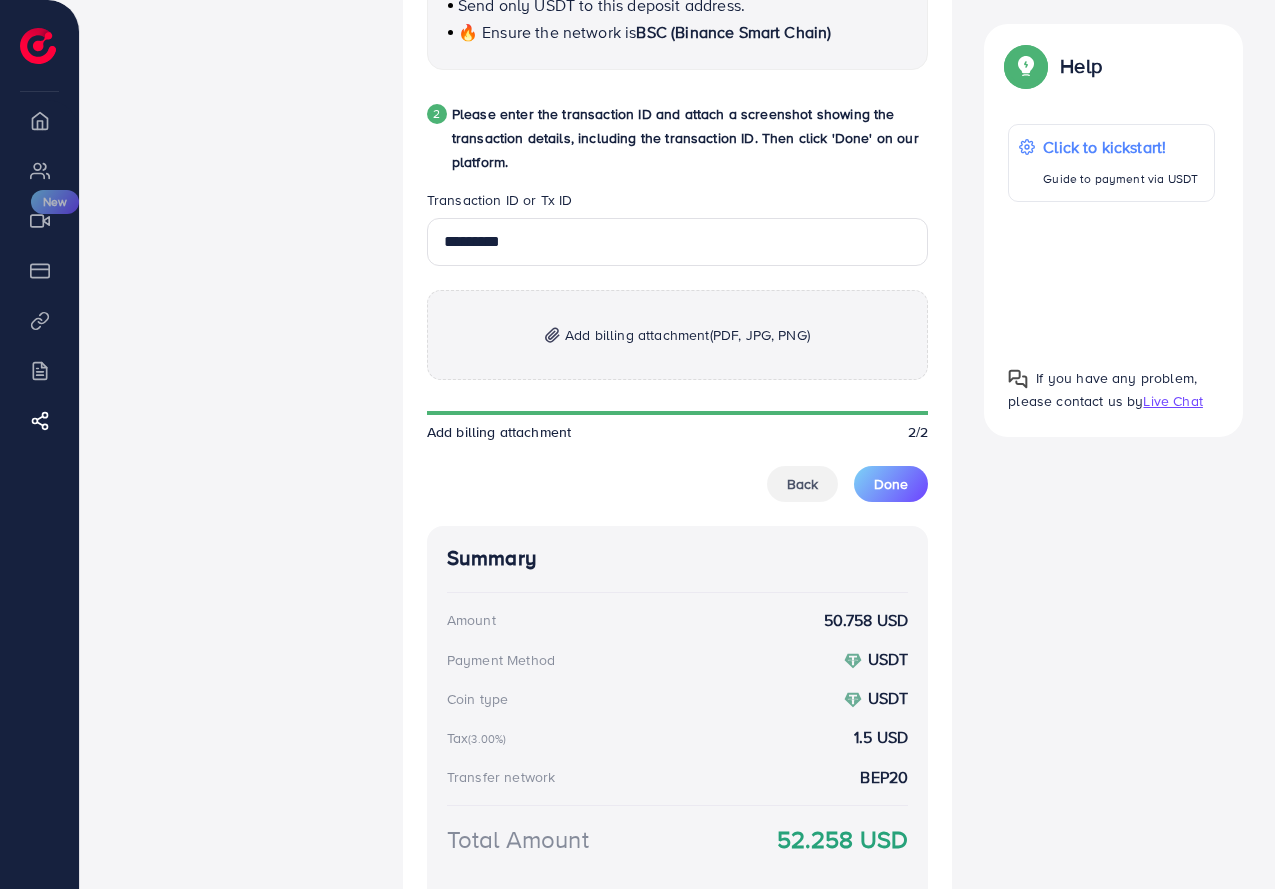 click on "Add billing attachment  (PDF, JPG, PNG)" at bounding box center (687, 335) 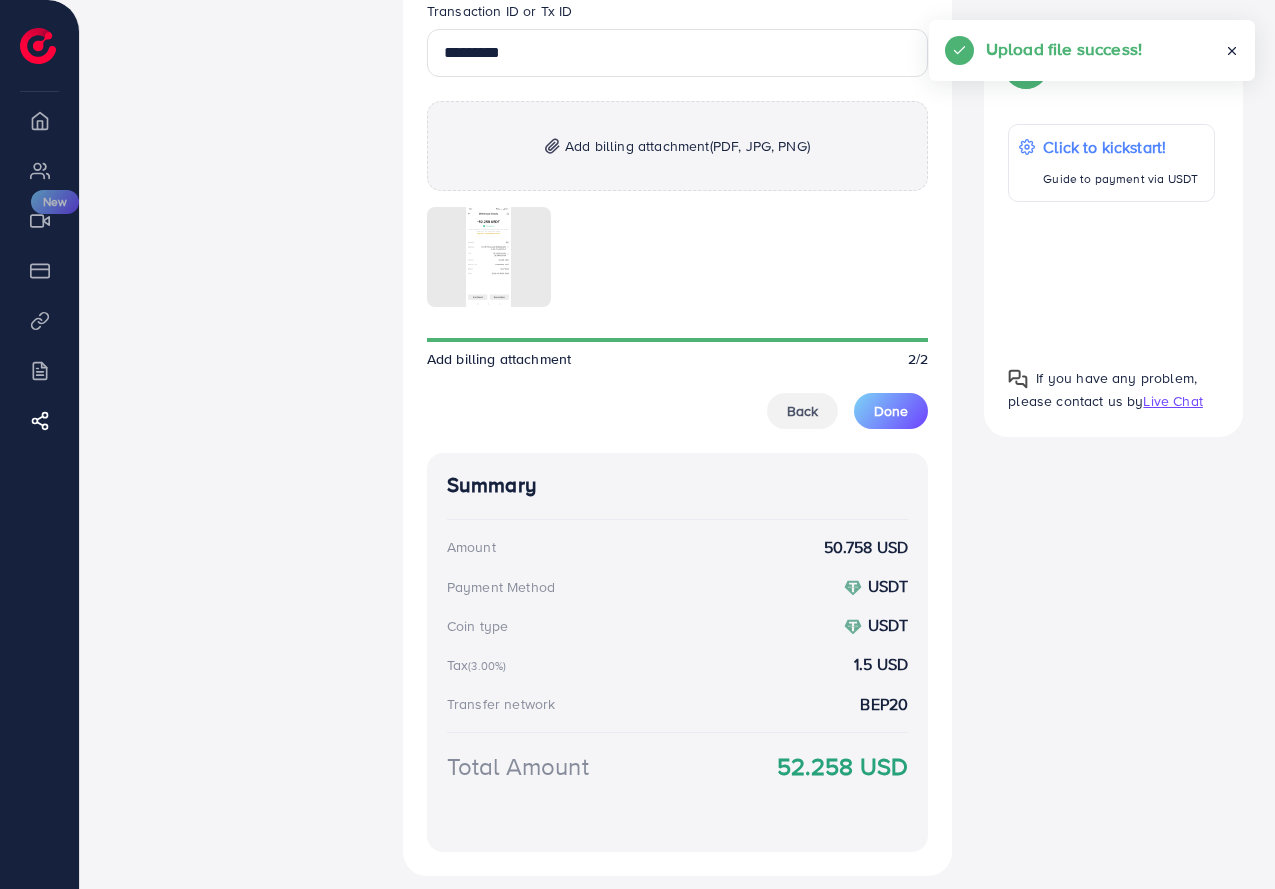 scroll, scrollTop: 1200, scrollLeft: 0, axis: vertical 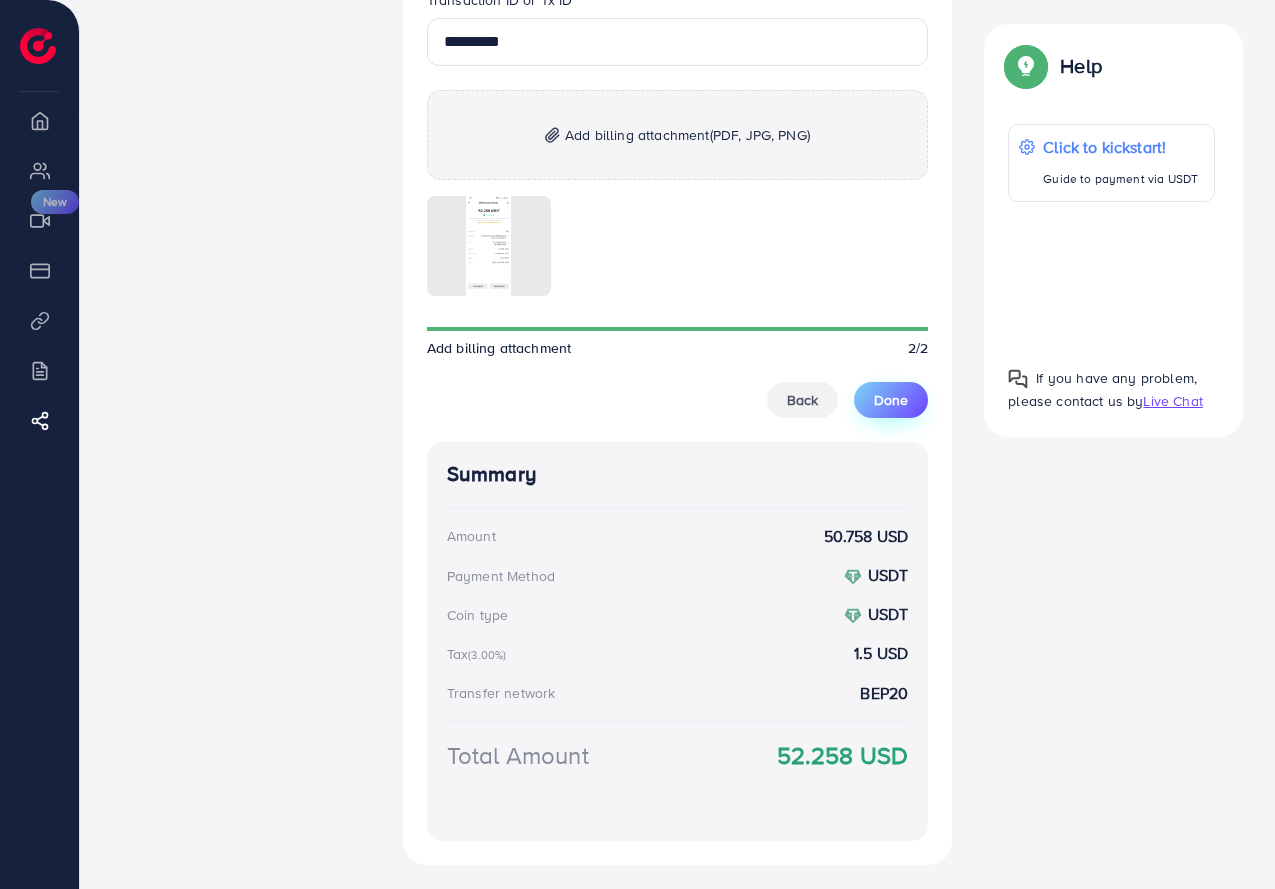 click on "Done" at bounding box center [891, 400] 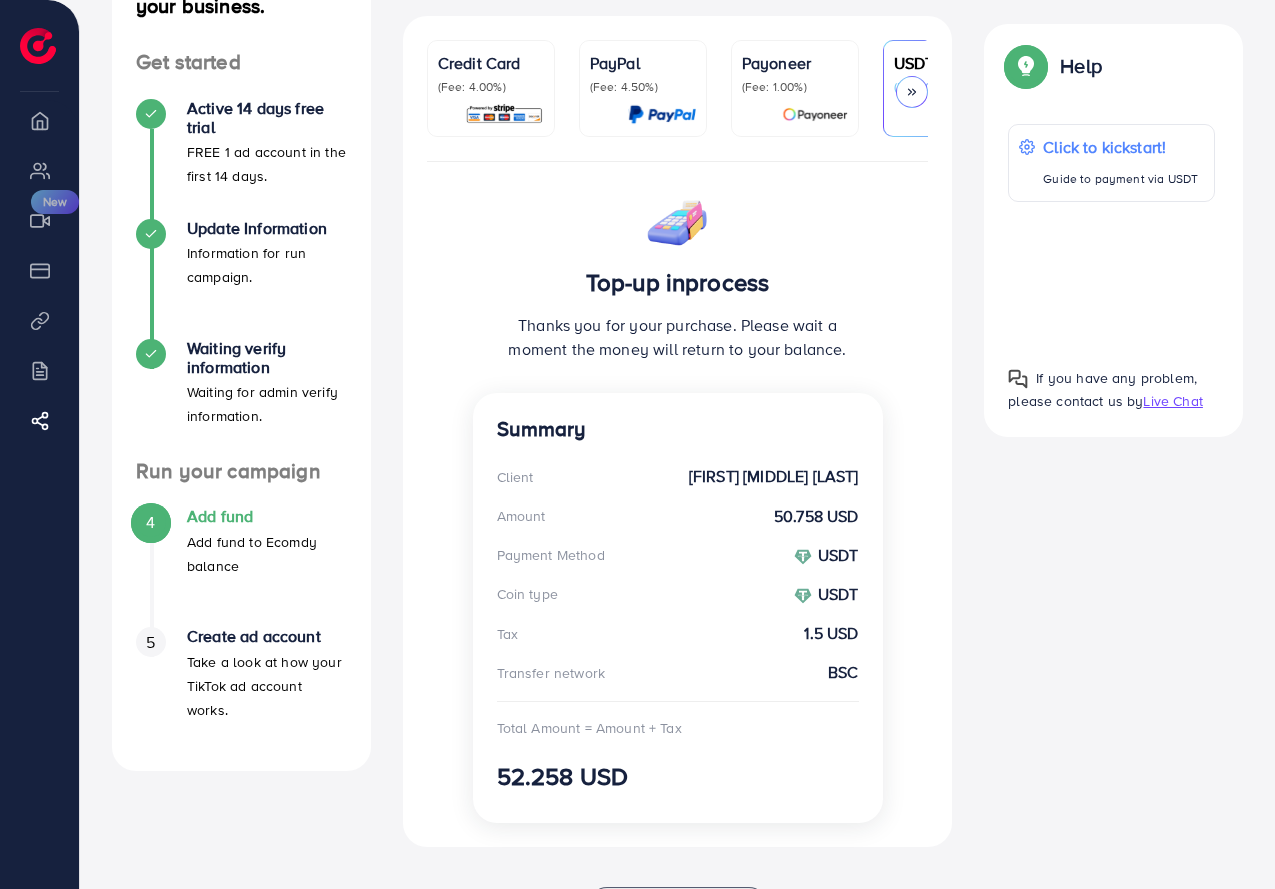 scroll, scrollTop: 273, scrollLeft: 0, axis: vertical 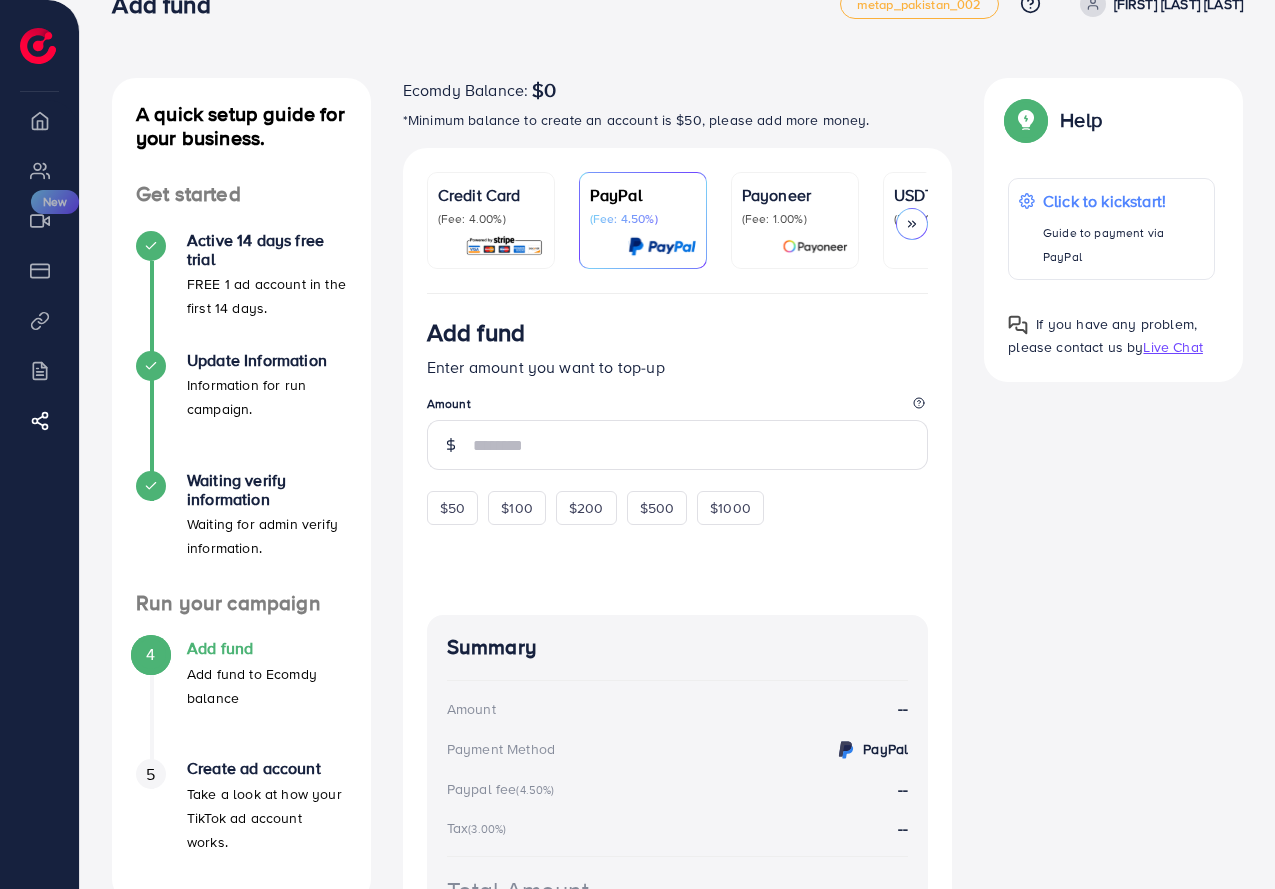 click on "USDT" at bounding box center (947, 195) 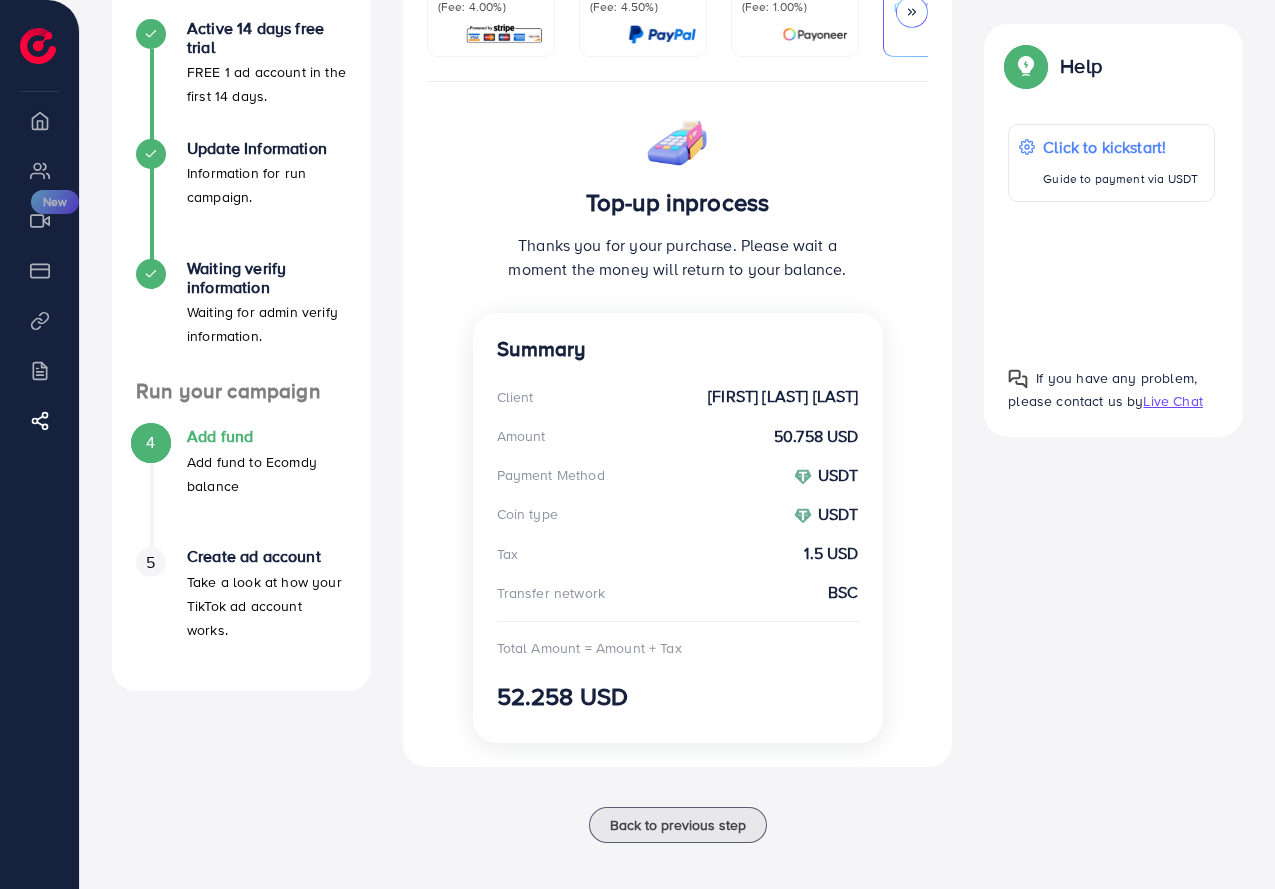 scroll, scrollTop: 273, scrollLeft: 0, axis: vertical 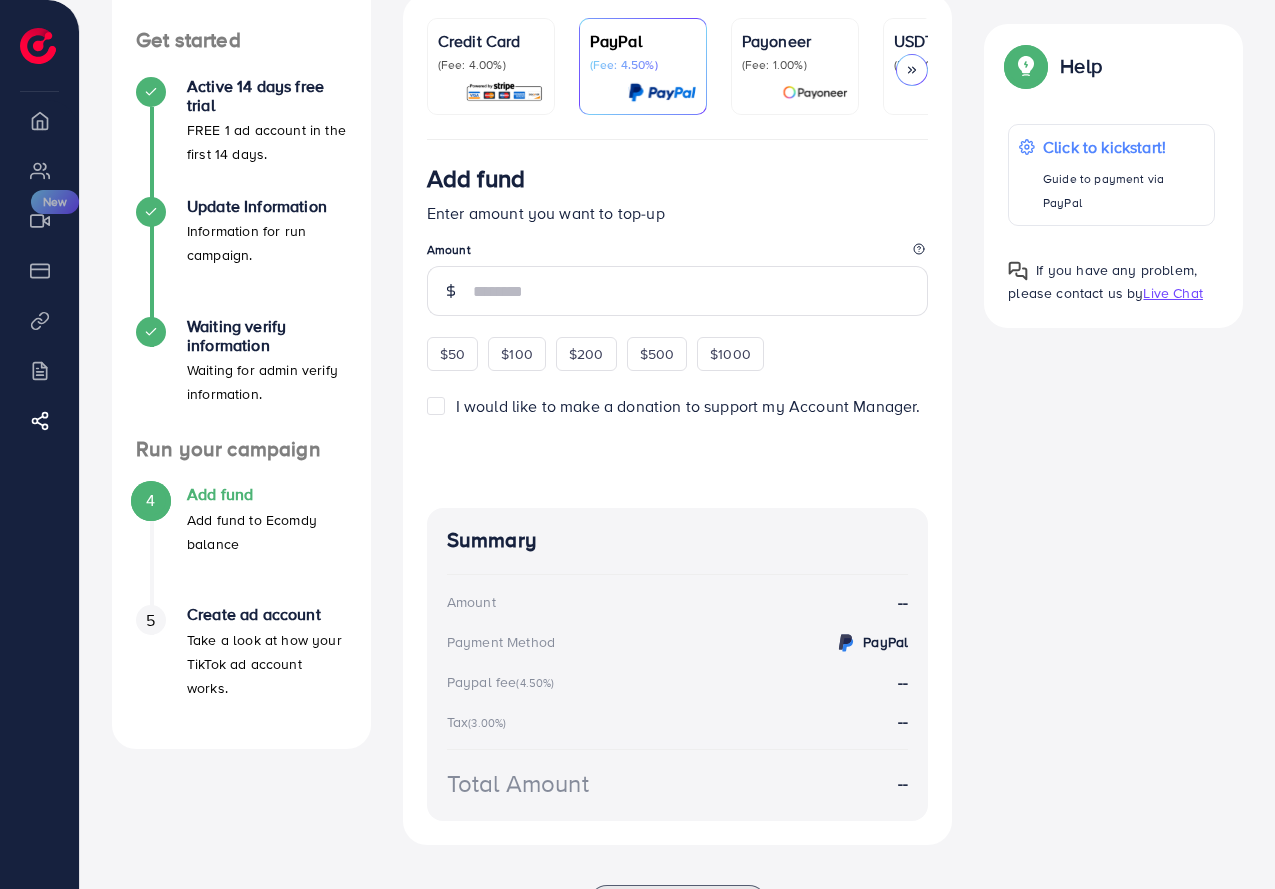 click on "USDT" at bounding box center (947, 41) 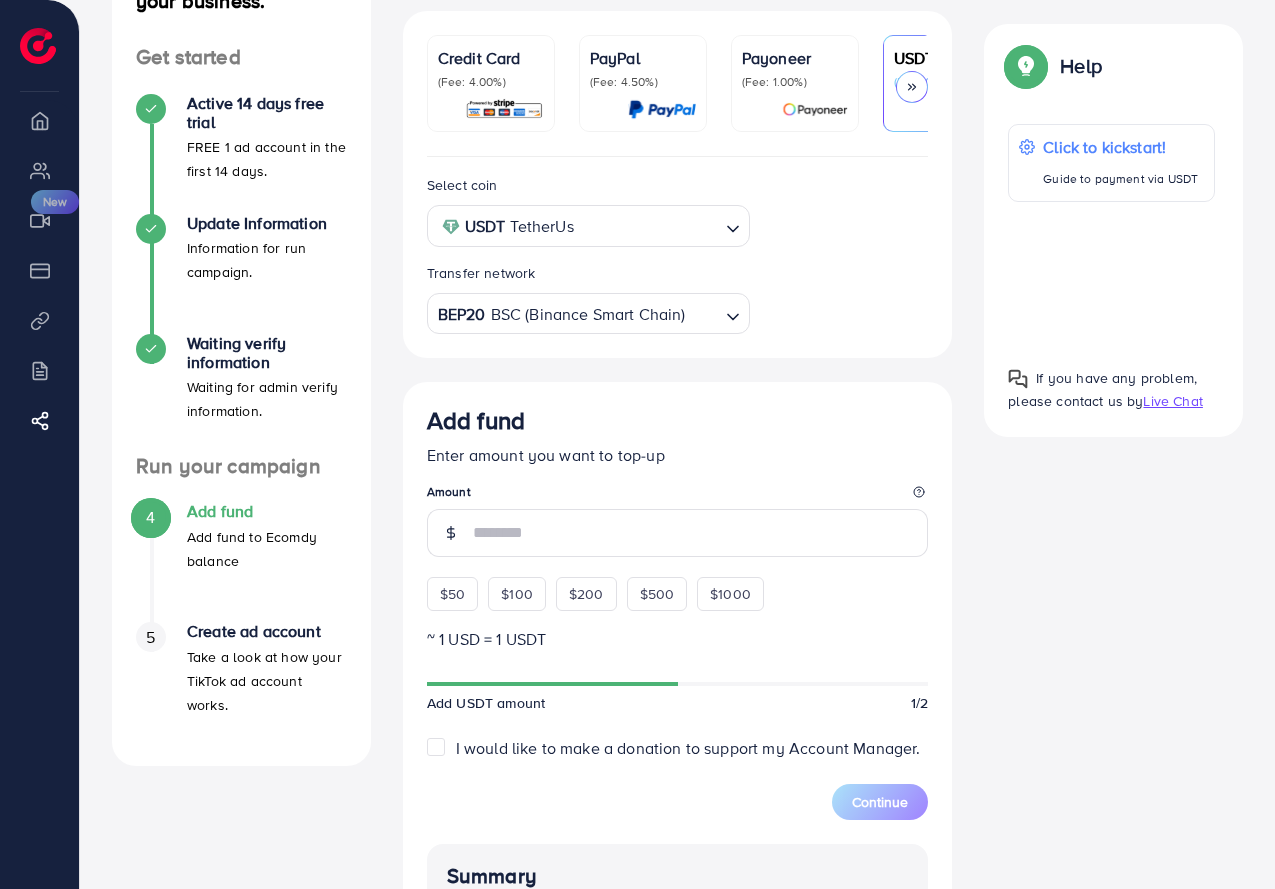 scroll, scrollTop: 0, scrollLeft: 0, axis: both 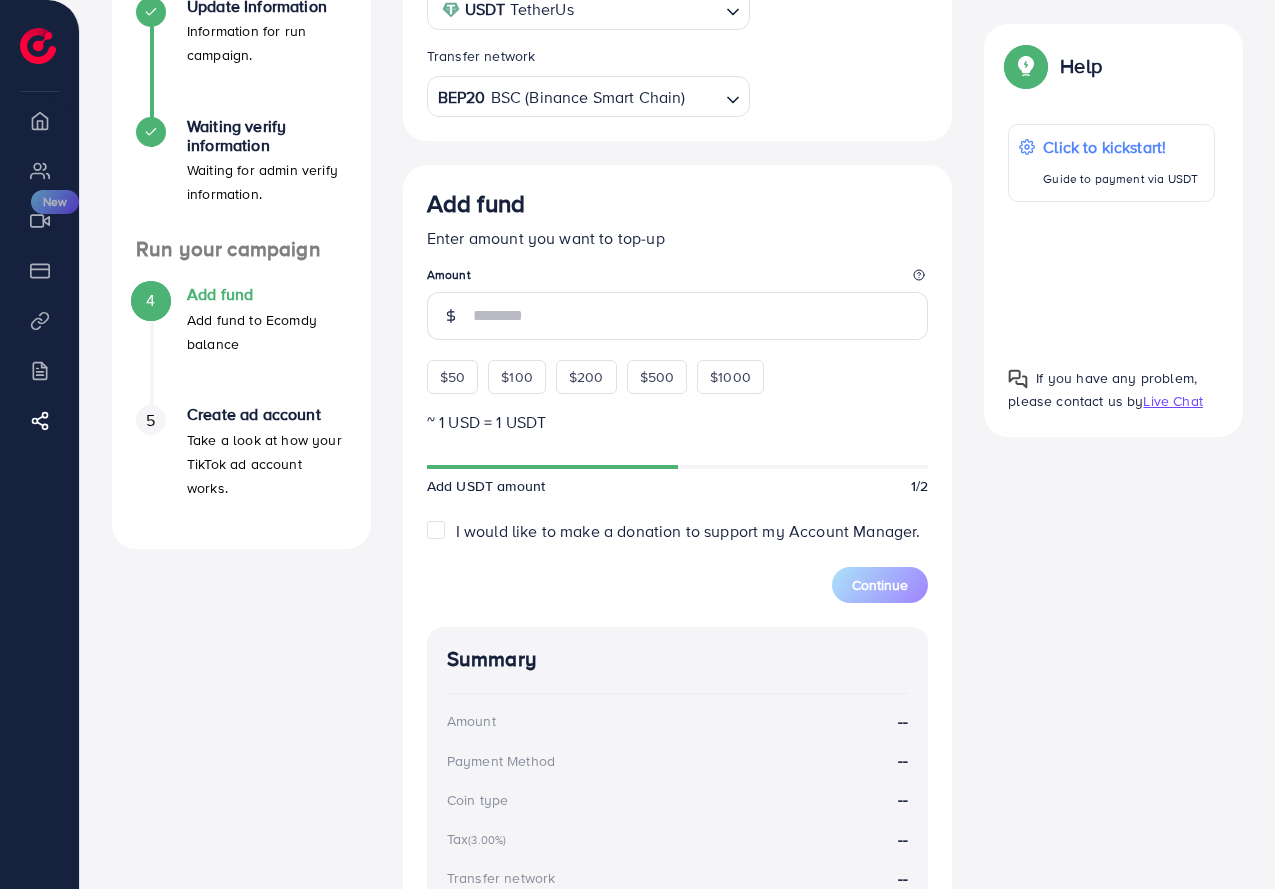 click on "I would like to make a donation to support my Account Manager." at bounding box center [688, 531] 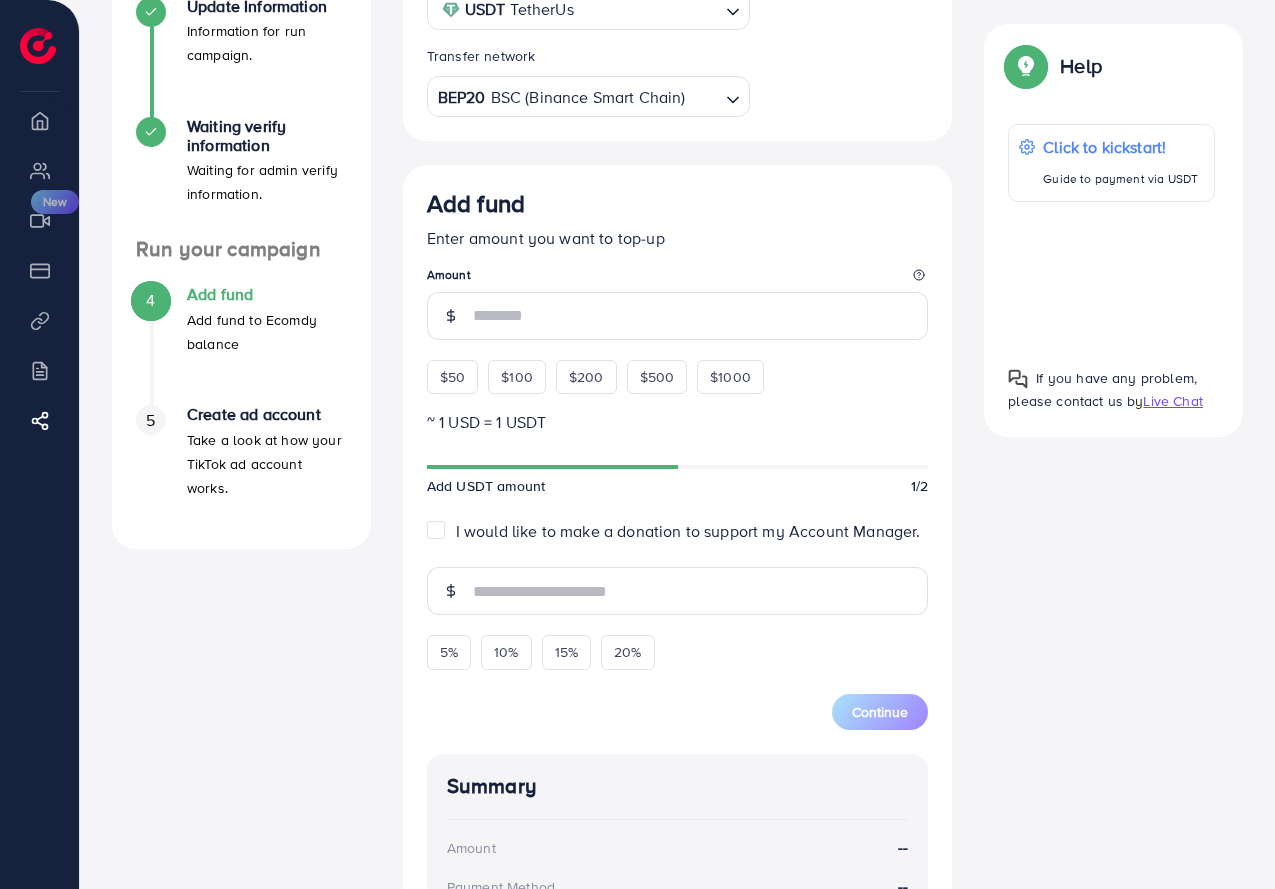 click on "I would like to make a donation to support my Account Manager." at bounding box center (688, 531) 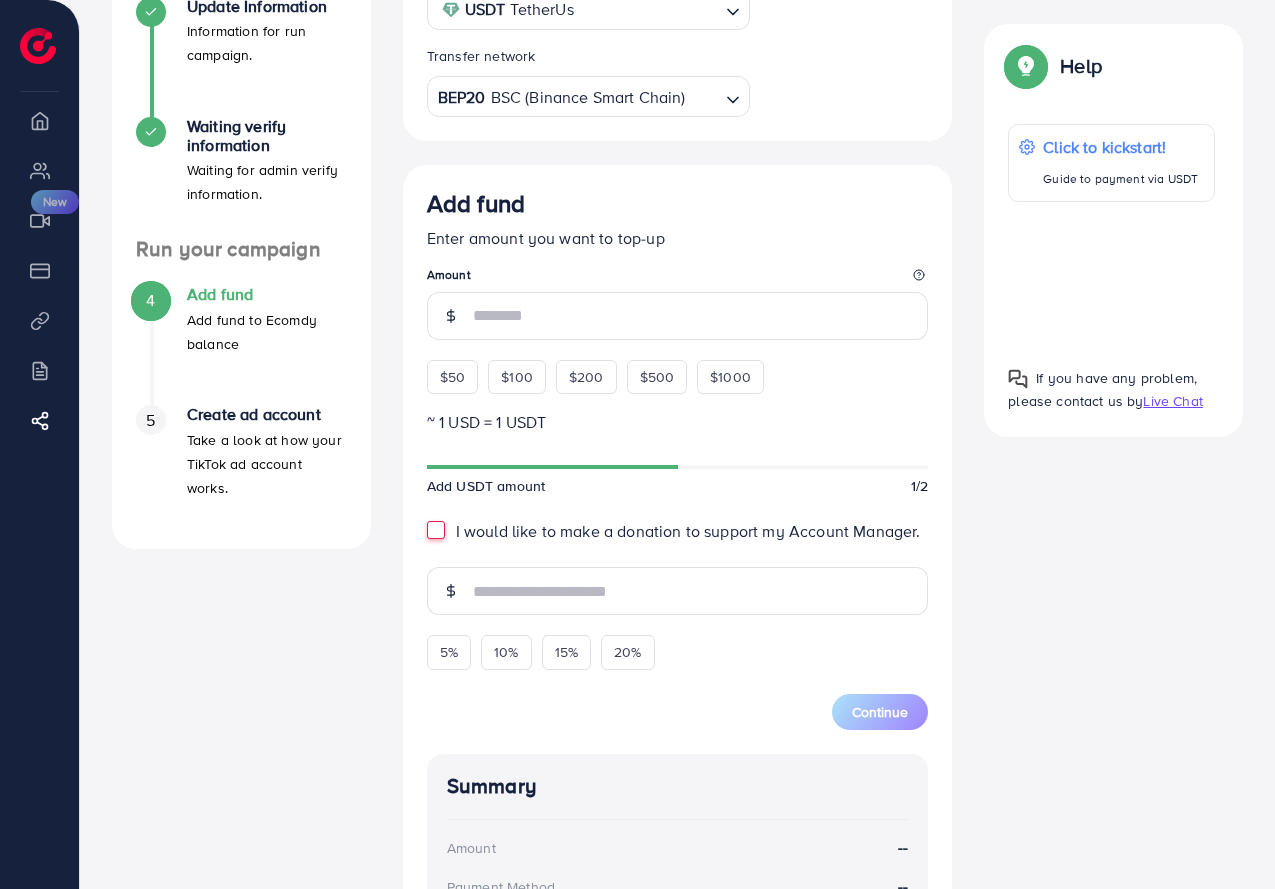 type on "*" 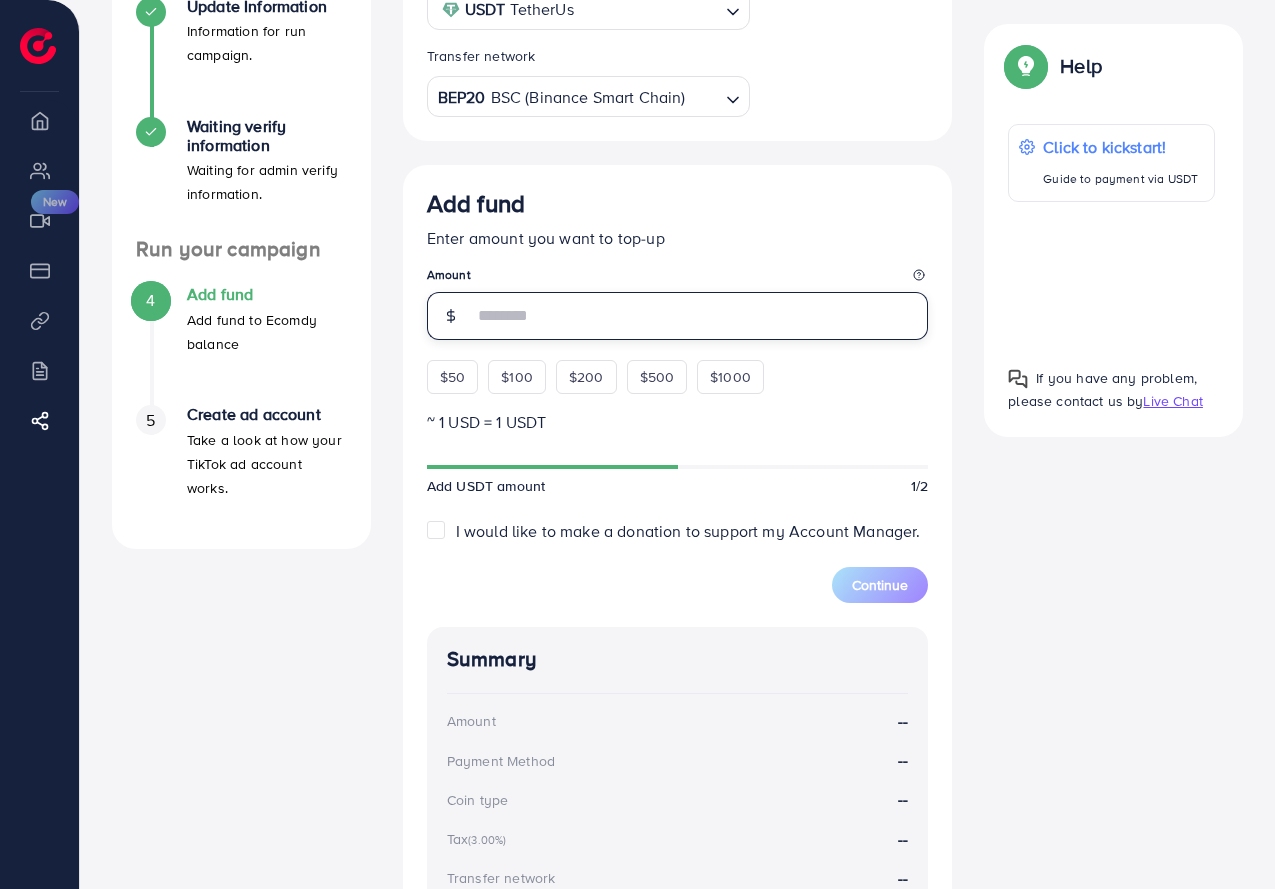 click at bounding box center [701, 316] 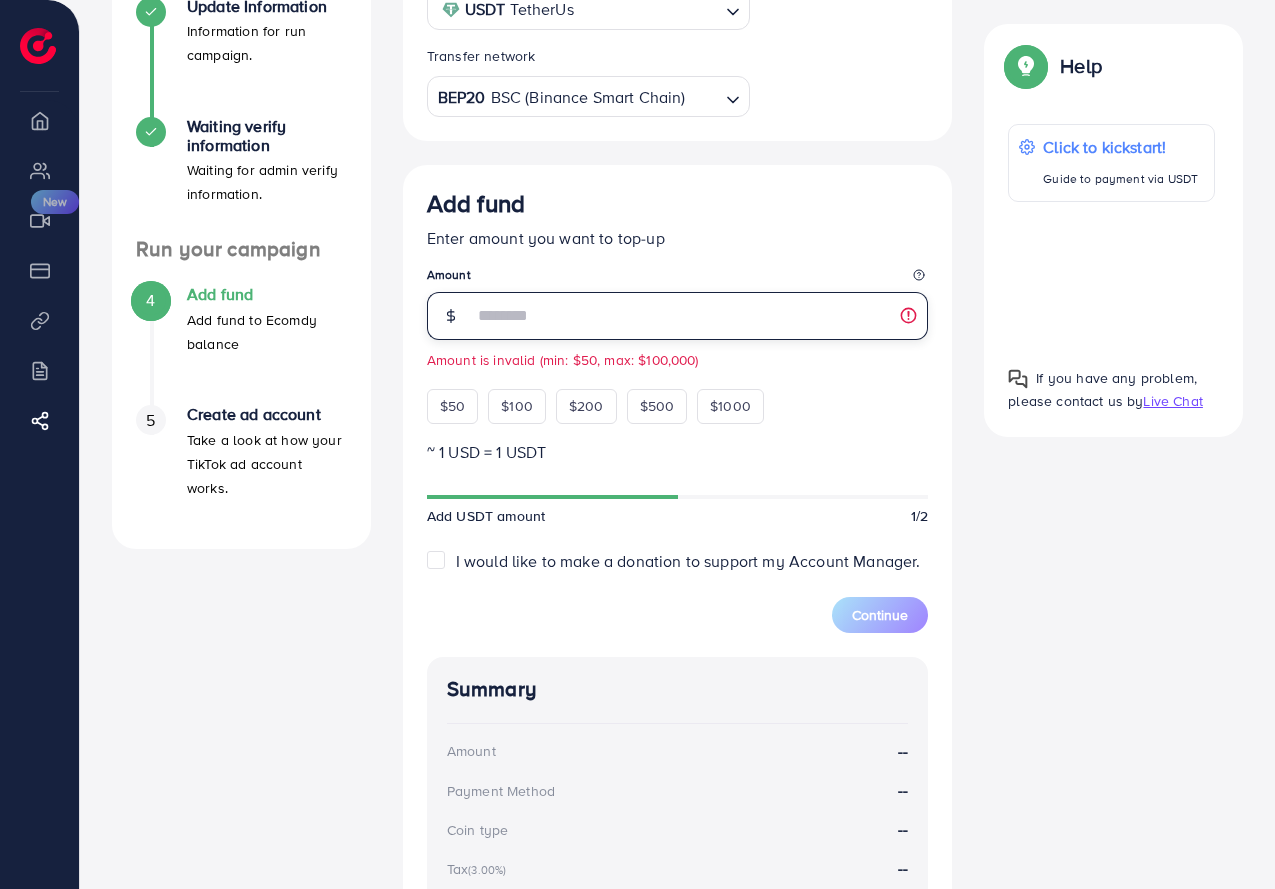 type on "**" 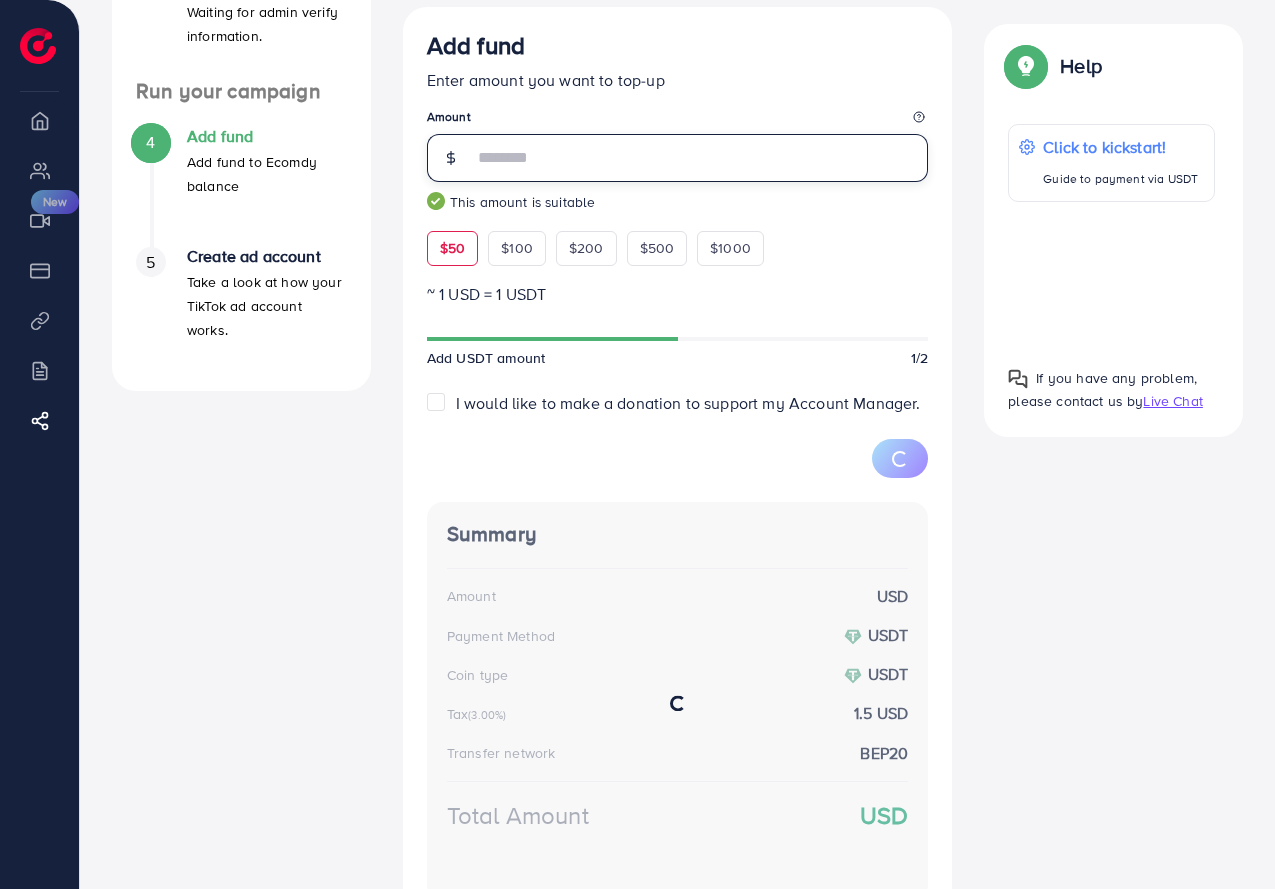 scroll, scrollTop: 600, scrollLeft: 0, axis: vertical 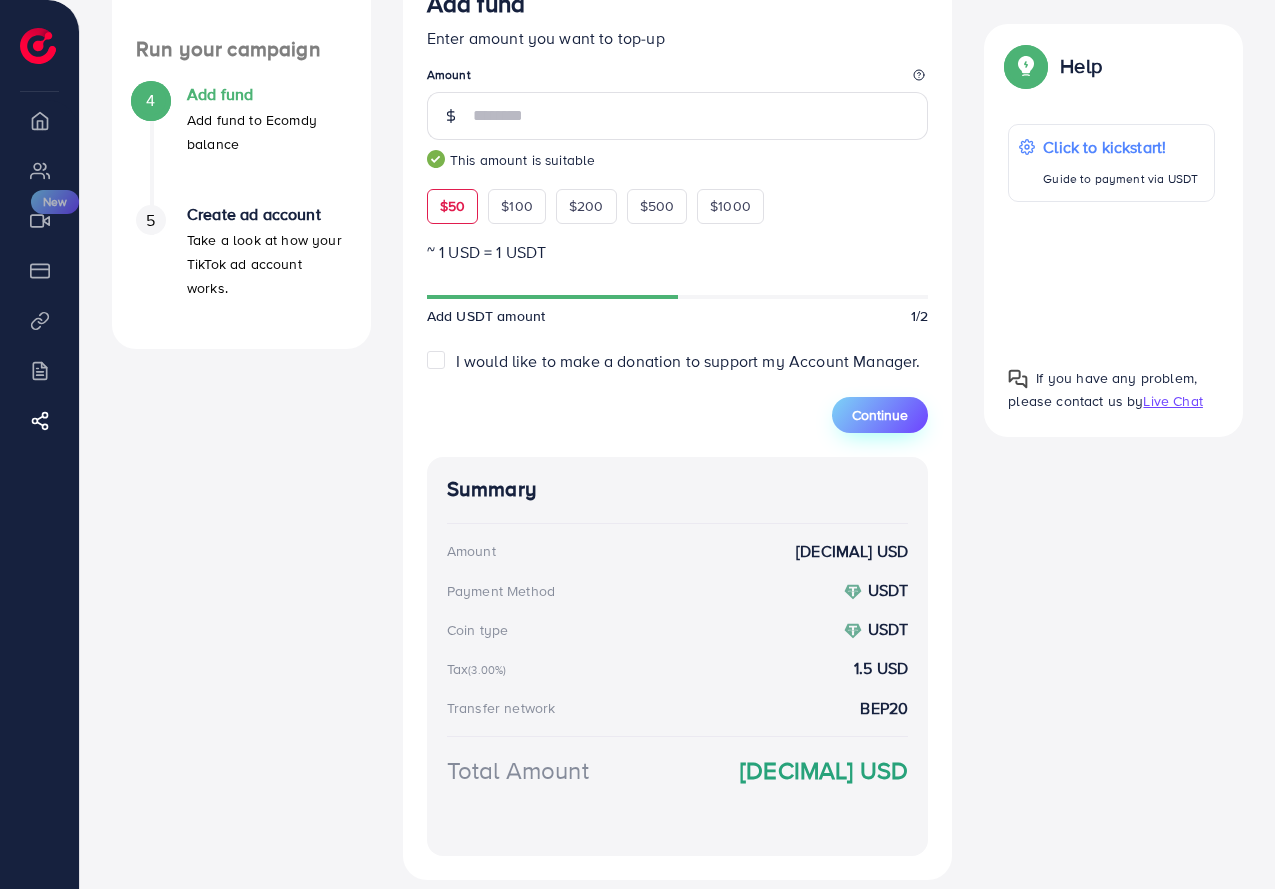 click on "Continue" at bounding box center [880, 415] 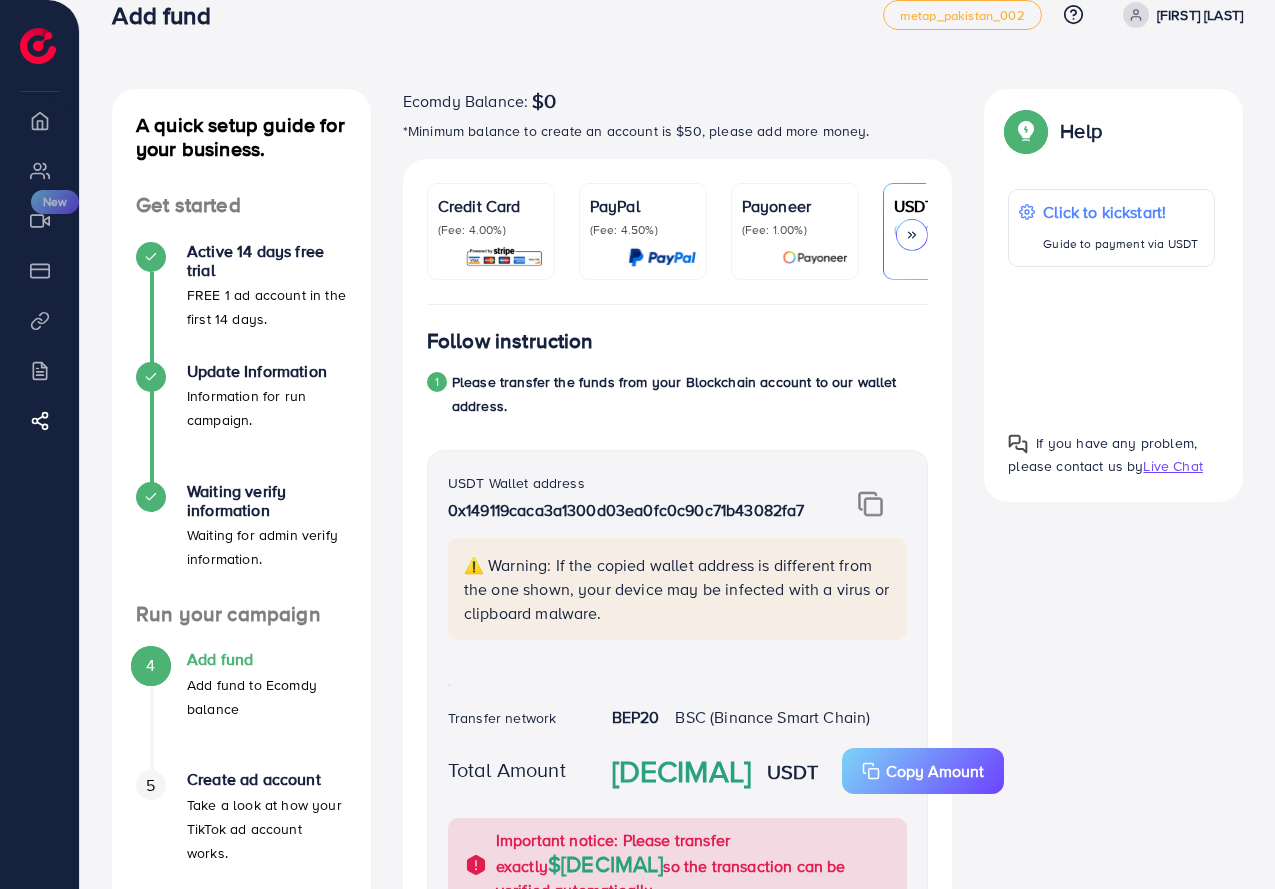 scroll, scrollTop: 0, scrollLeft: 0, axis: both 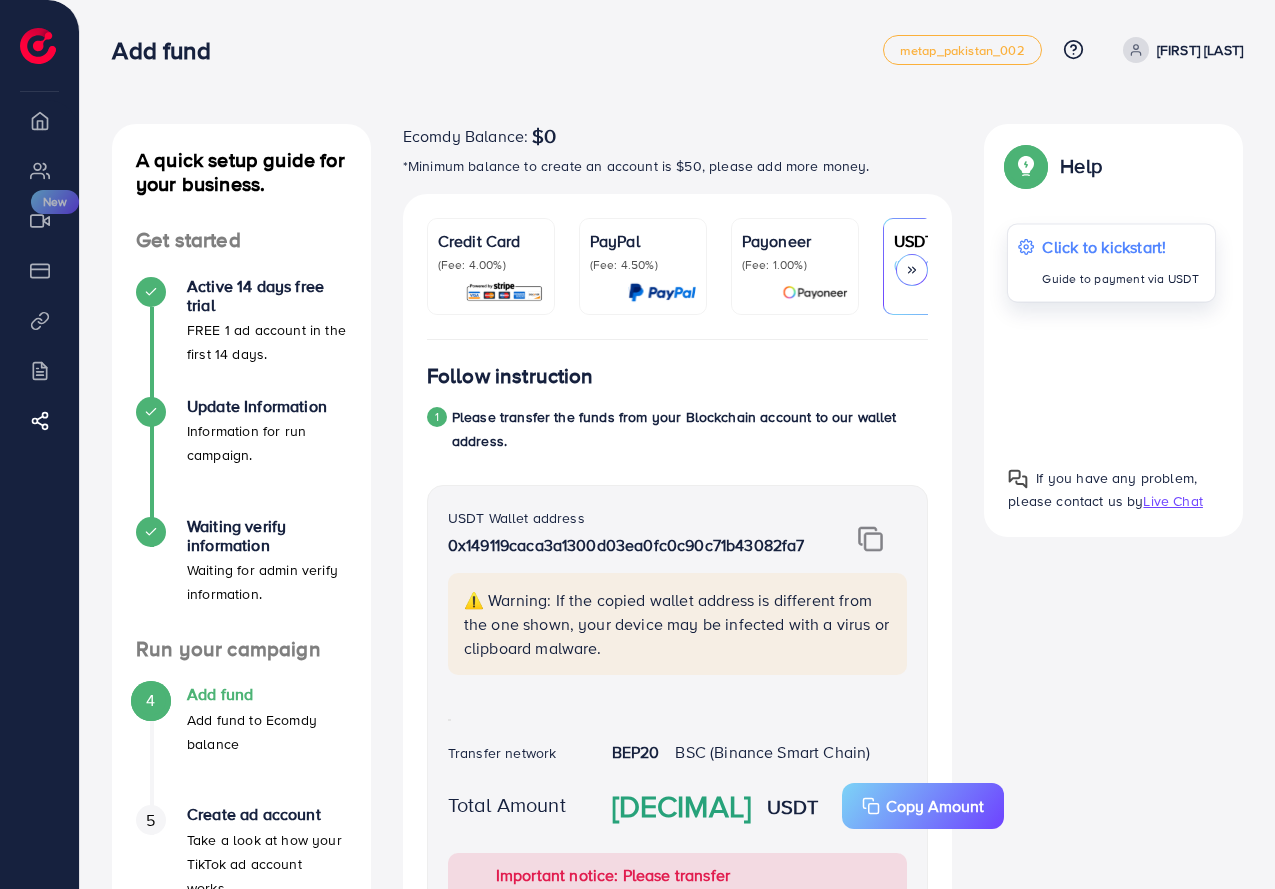 click on "Click to kickstart!" at bounding box center (1121, 247) 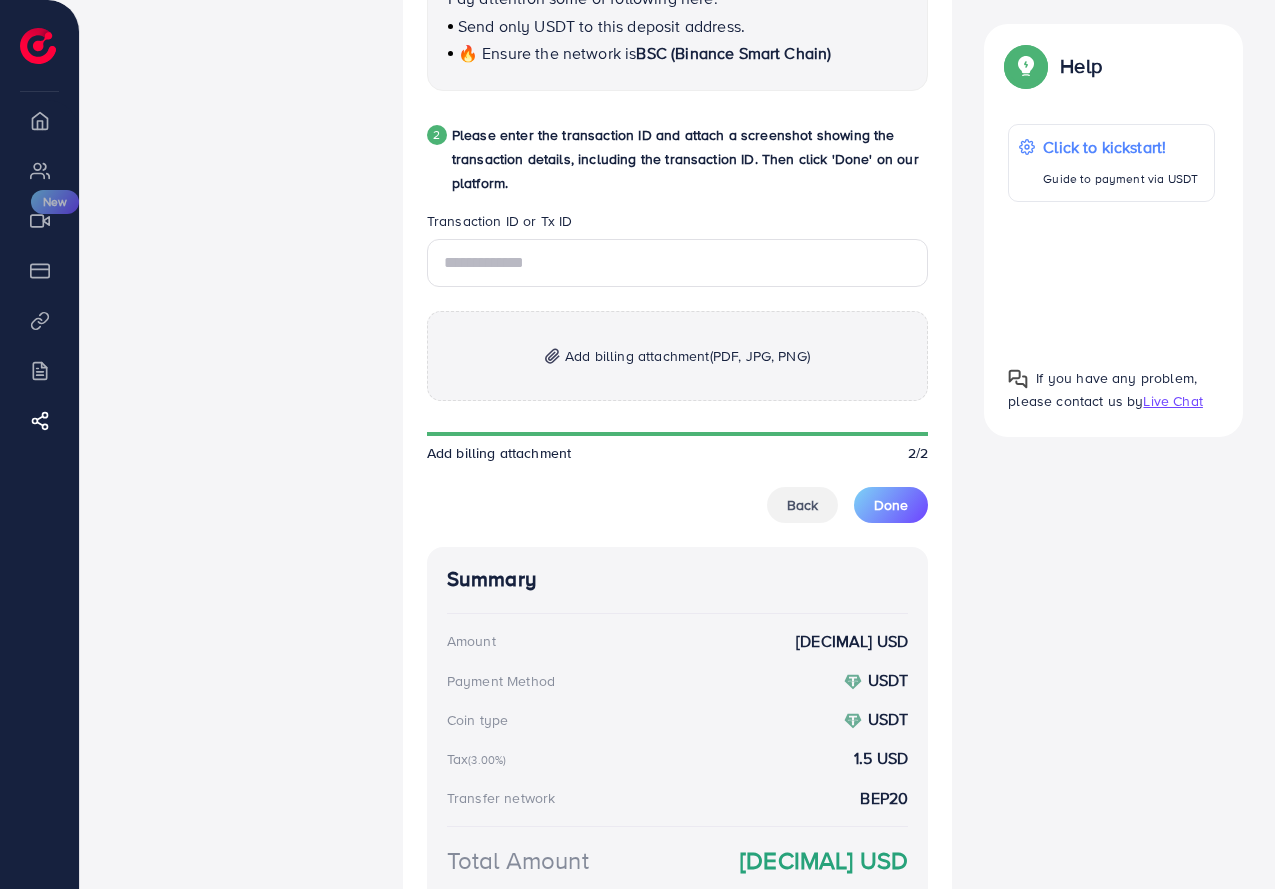 scroll, scrollTop: 1100, scrollLeft: 0, axis: vertical 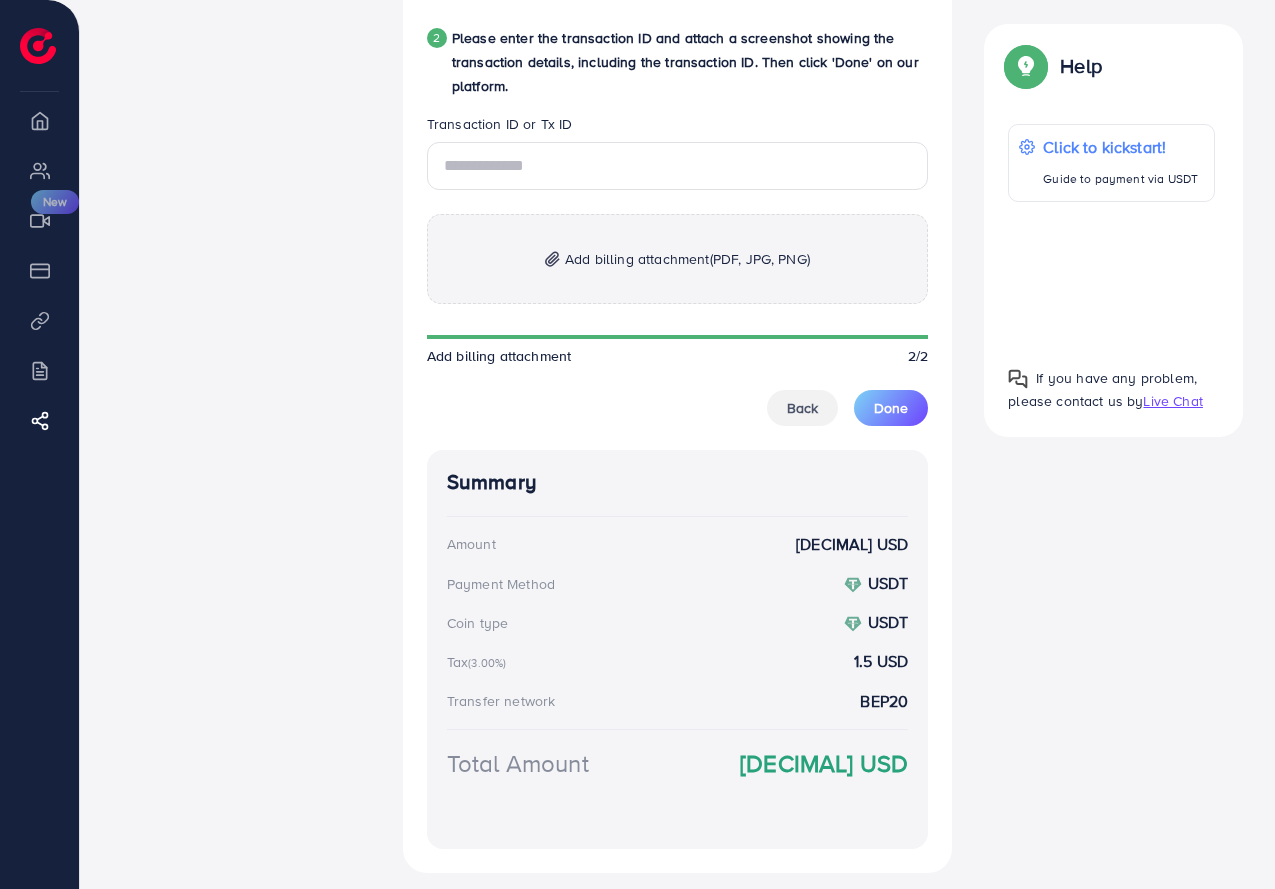 click on "Add billing attachment  (PDF, JPG, PNG)" at bounding box center (678, 259) 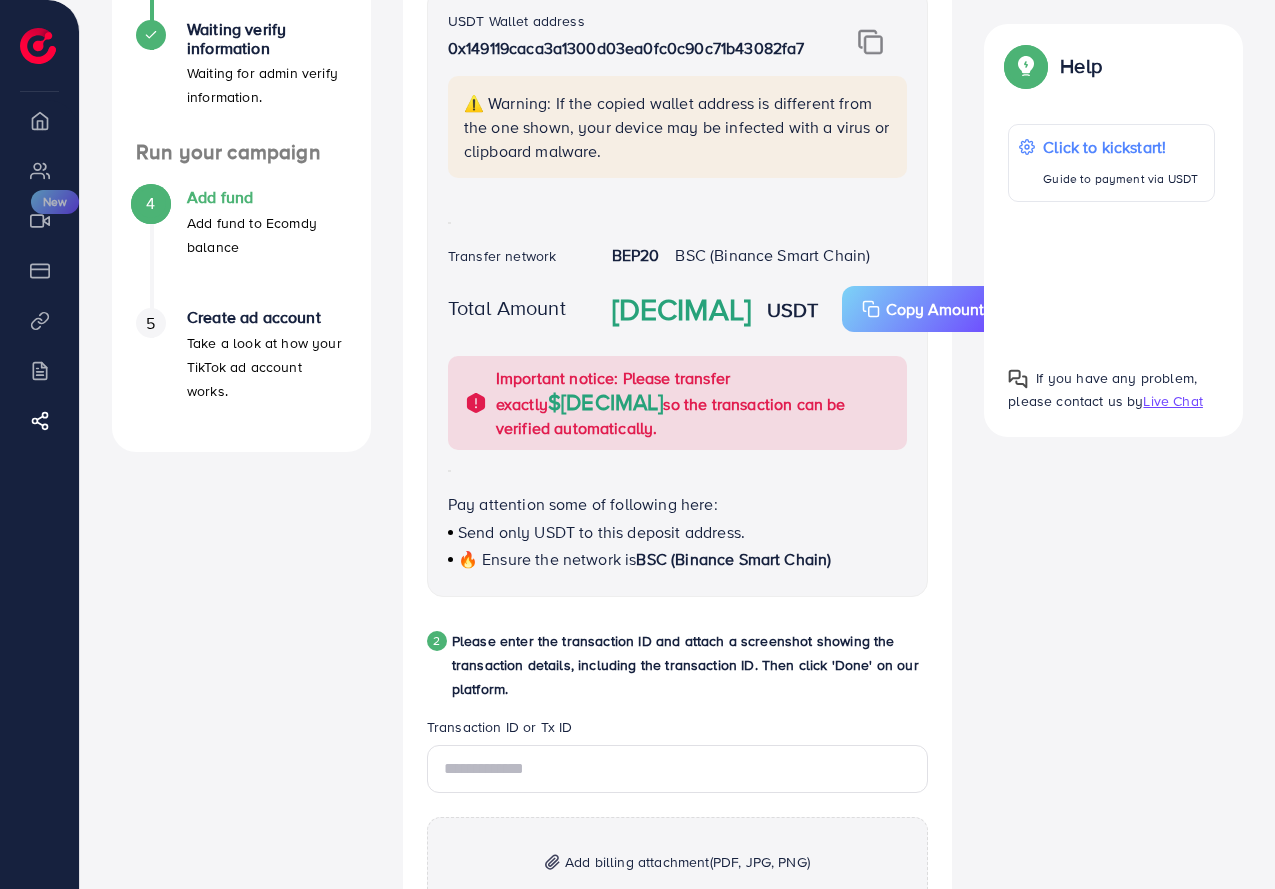 scroll, scrollTop: 0, scrollLeft: 0, axis: both 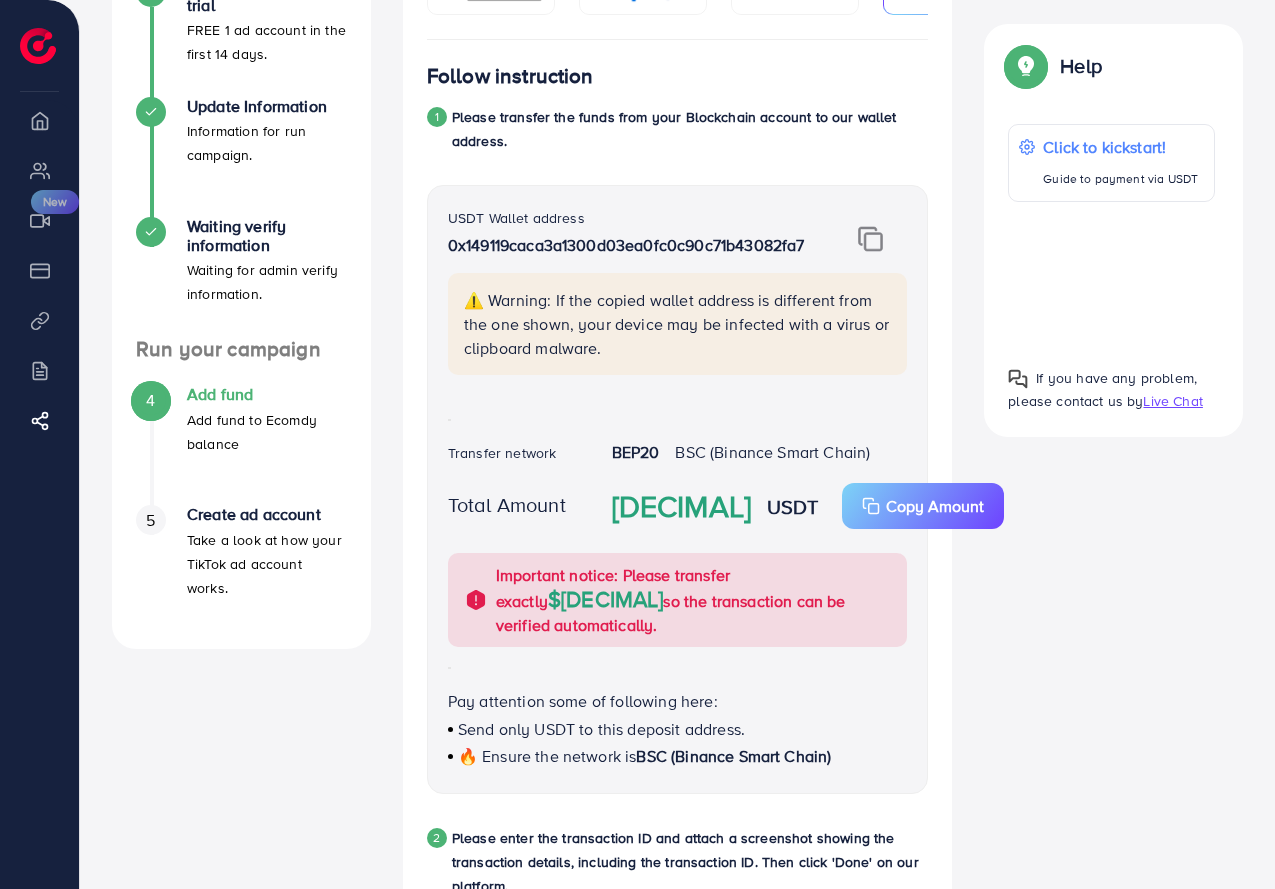 click at bounding box center (870, 239) 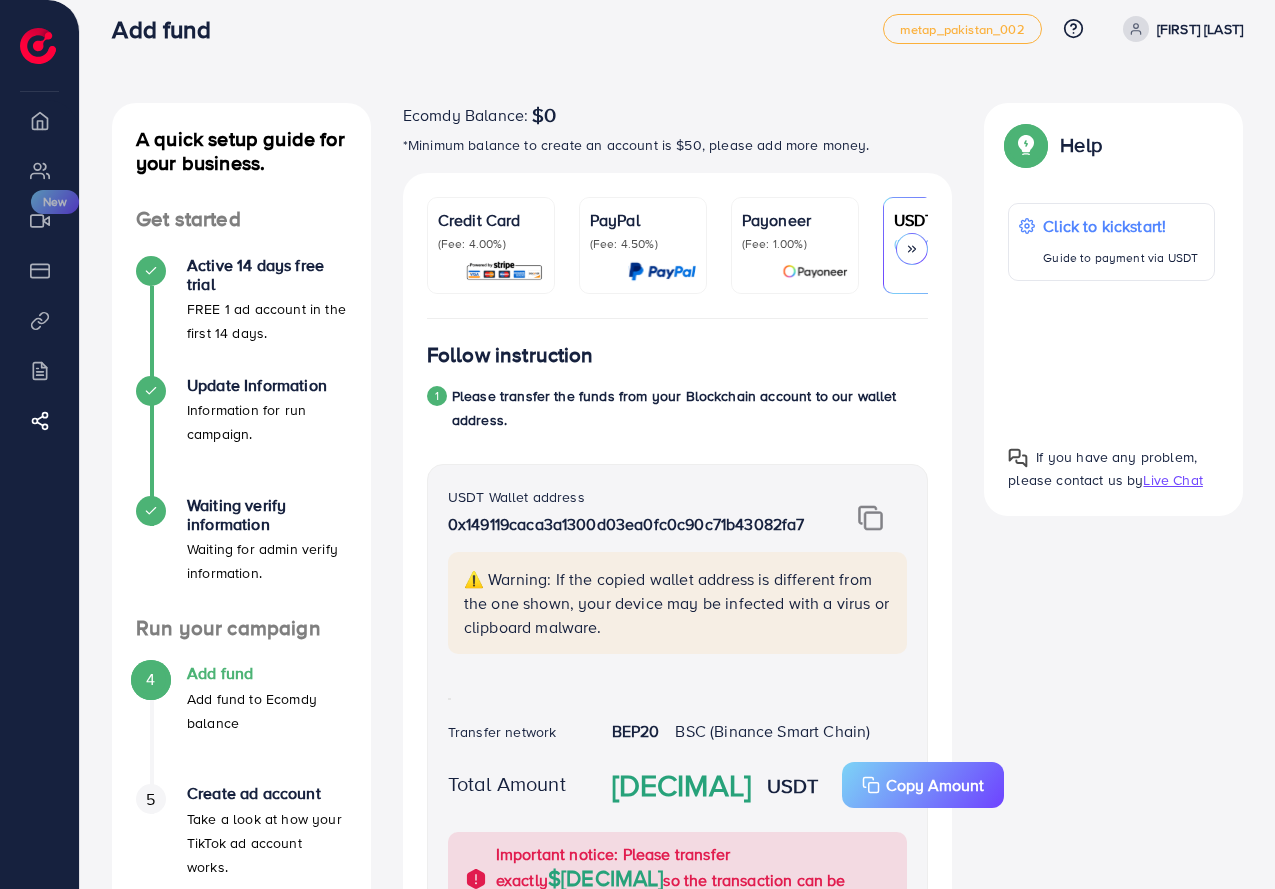scroll, scrollTop: 0, scrollLeft: 0, axis: both 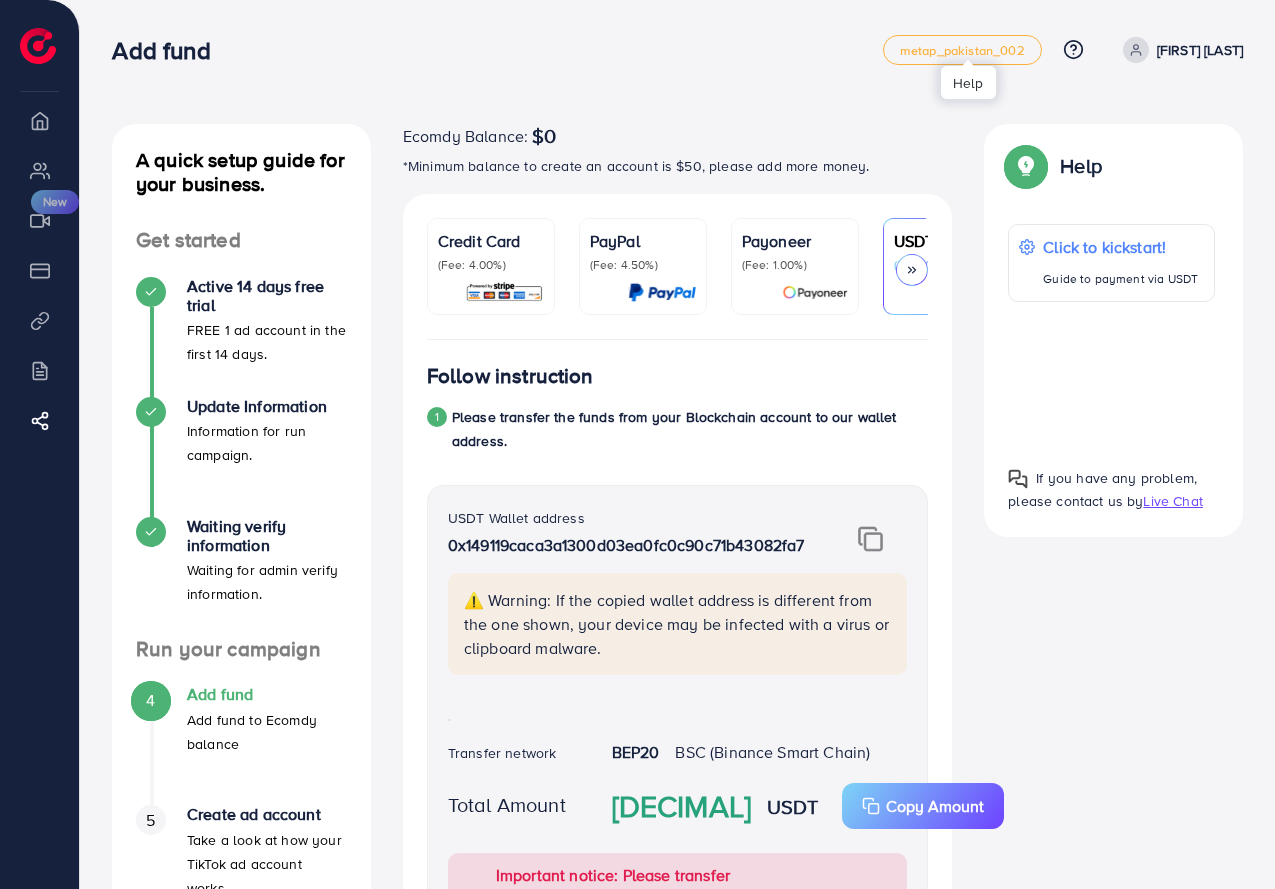 click 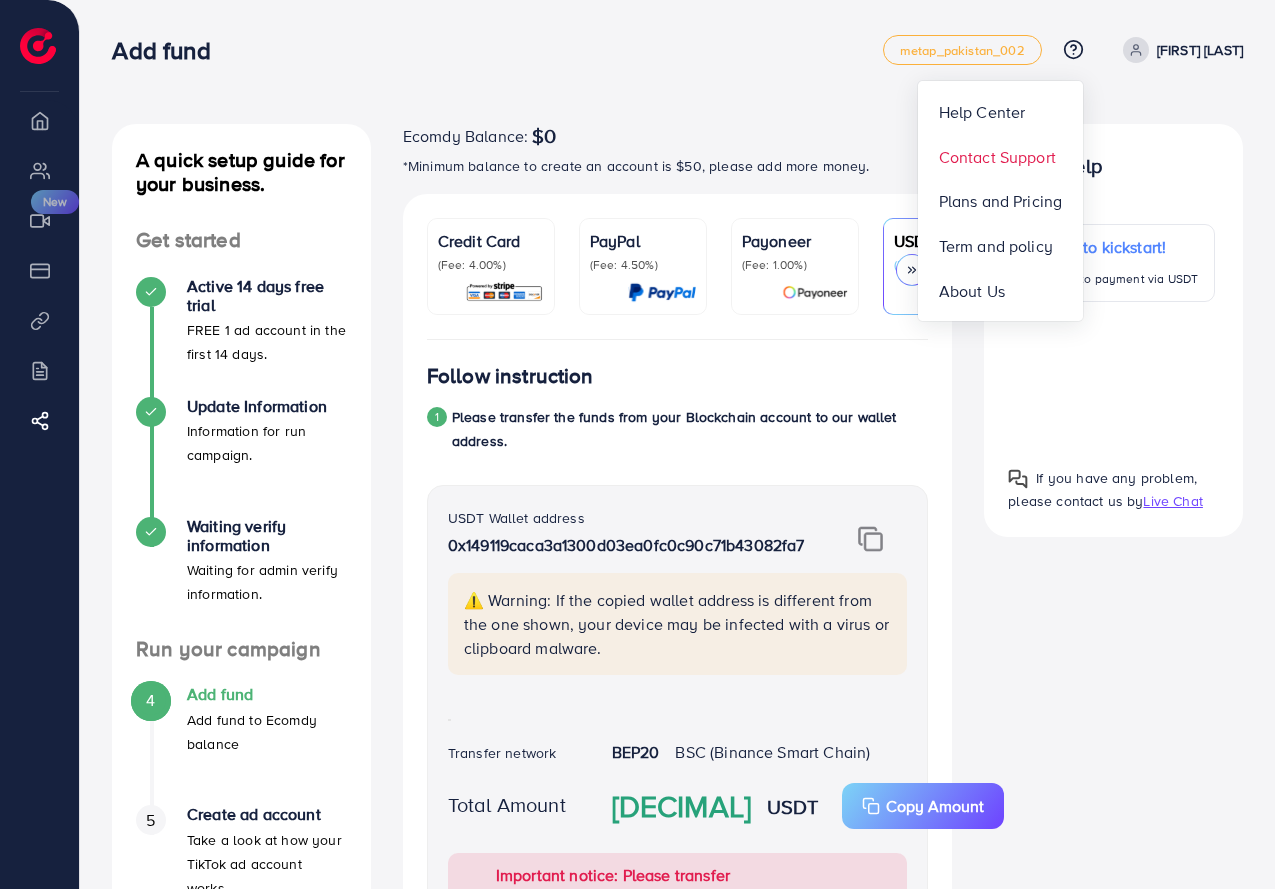 click on "Contact Support" at bounding box center [997, 157] 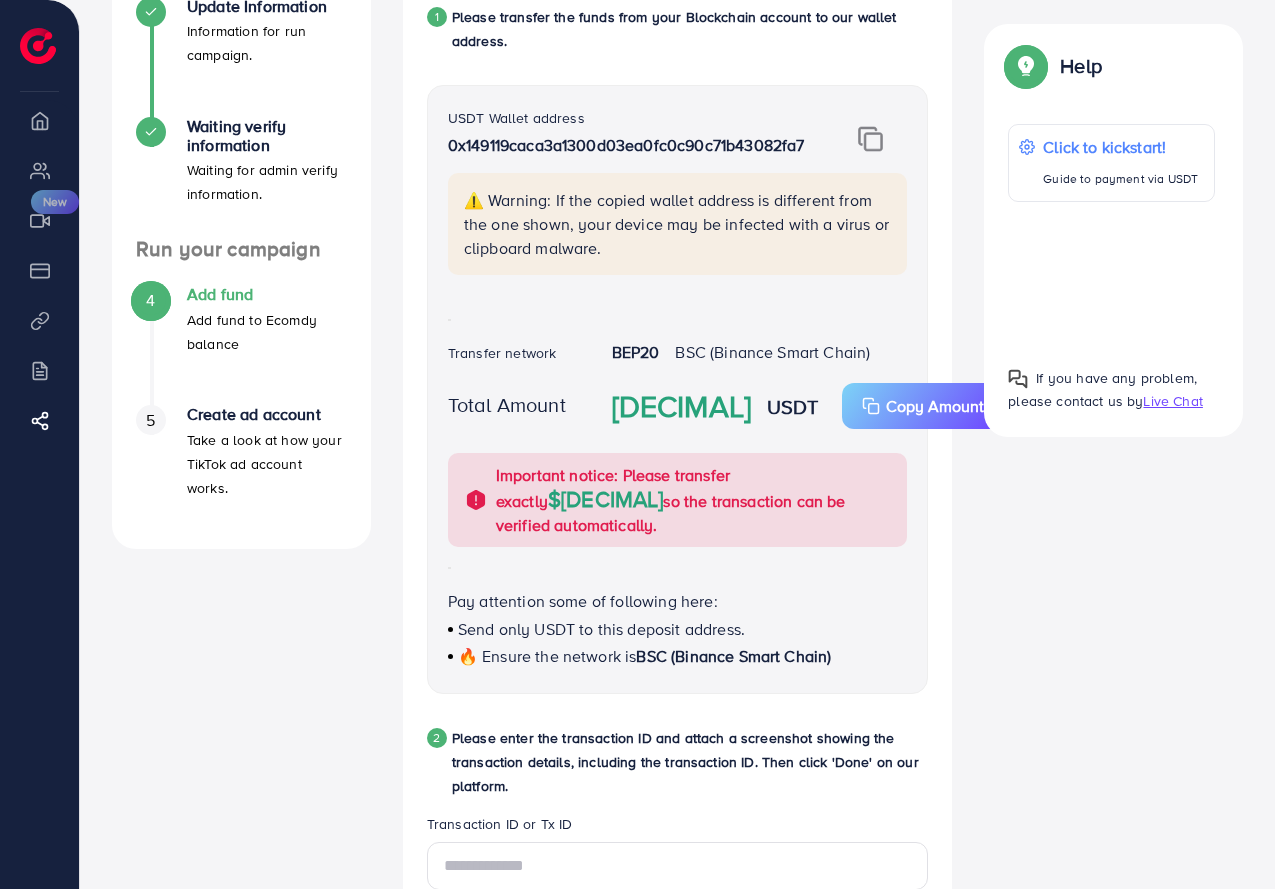 scroll, scrollTop: 600, scrollLeft: 0, axis: vertical 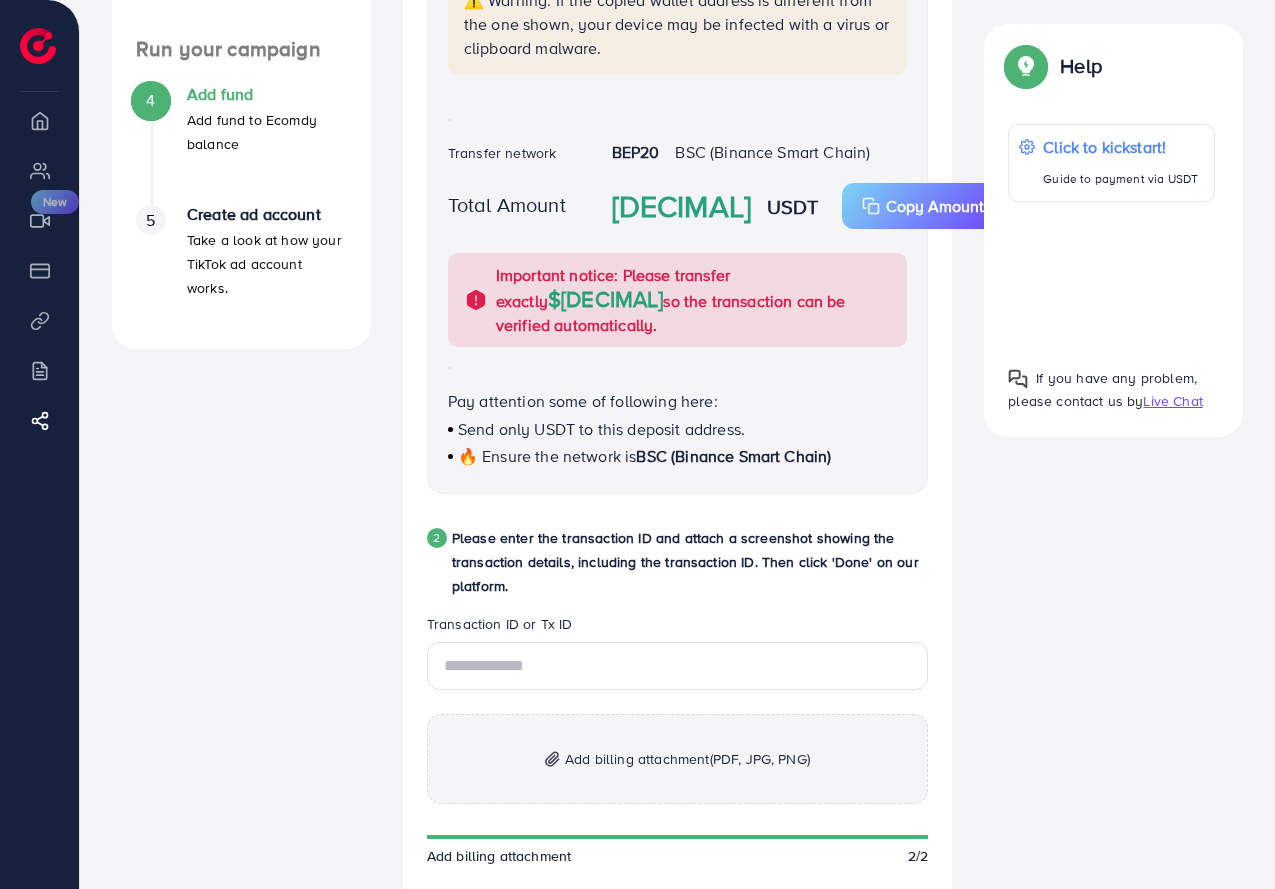 click on "A quick setup guide for your business.   Get started   Active 14 days free trial   FREE 1 ad account in the first 14 days.   Update Information   Information for run campaign.   Waiting verify information   Waiting for admin verify information.   Run your campaign   4   Add fund   Add fund to Ecomdy balance   5   Create ad account   Take a look at how your TikTok ad account works." at bounding box center (241, 498) 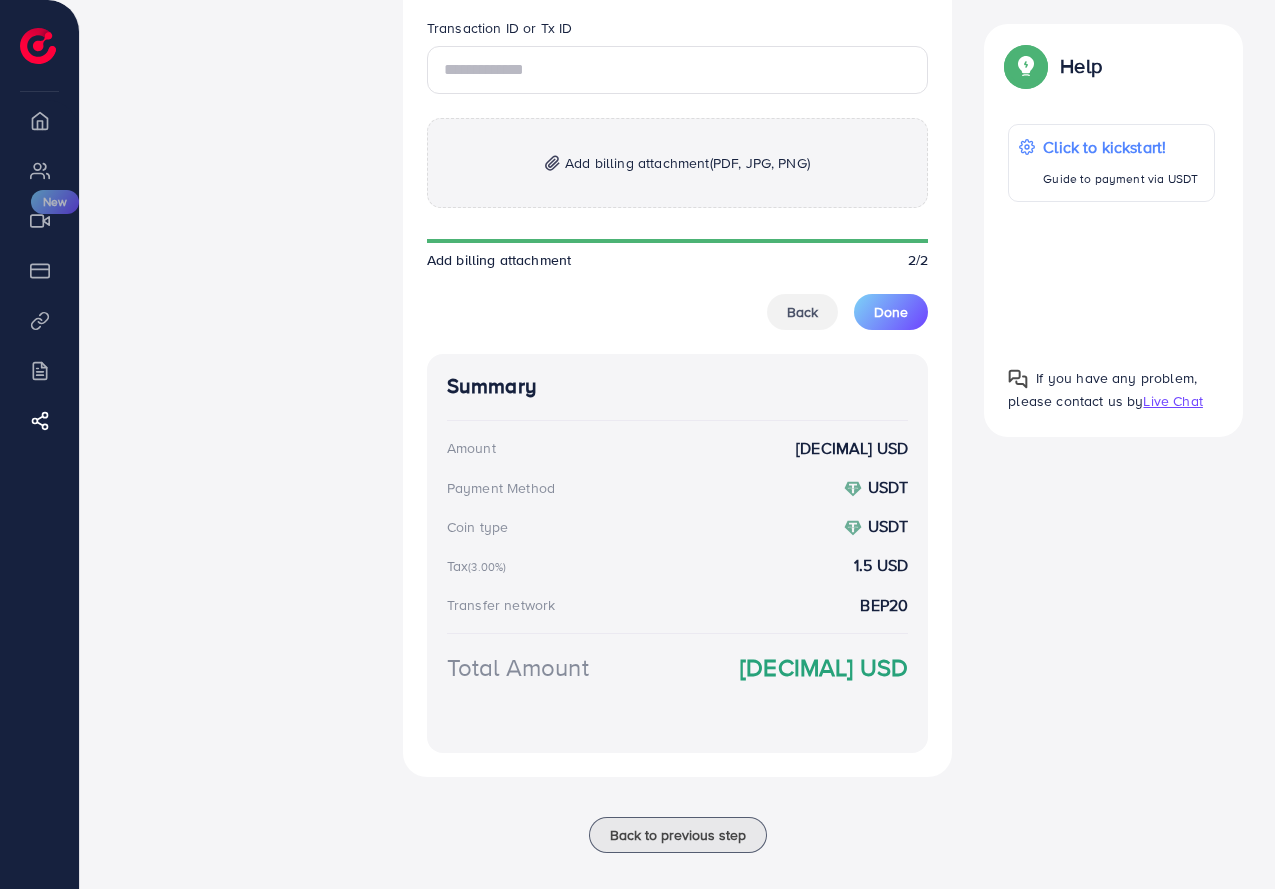 scroll, scrollTop: 1197, scrollLeft: 0, axis: vertical 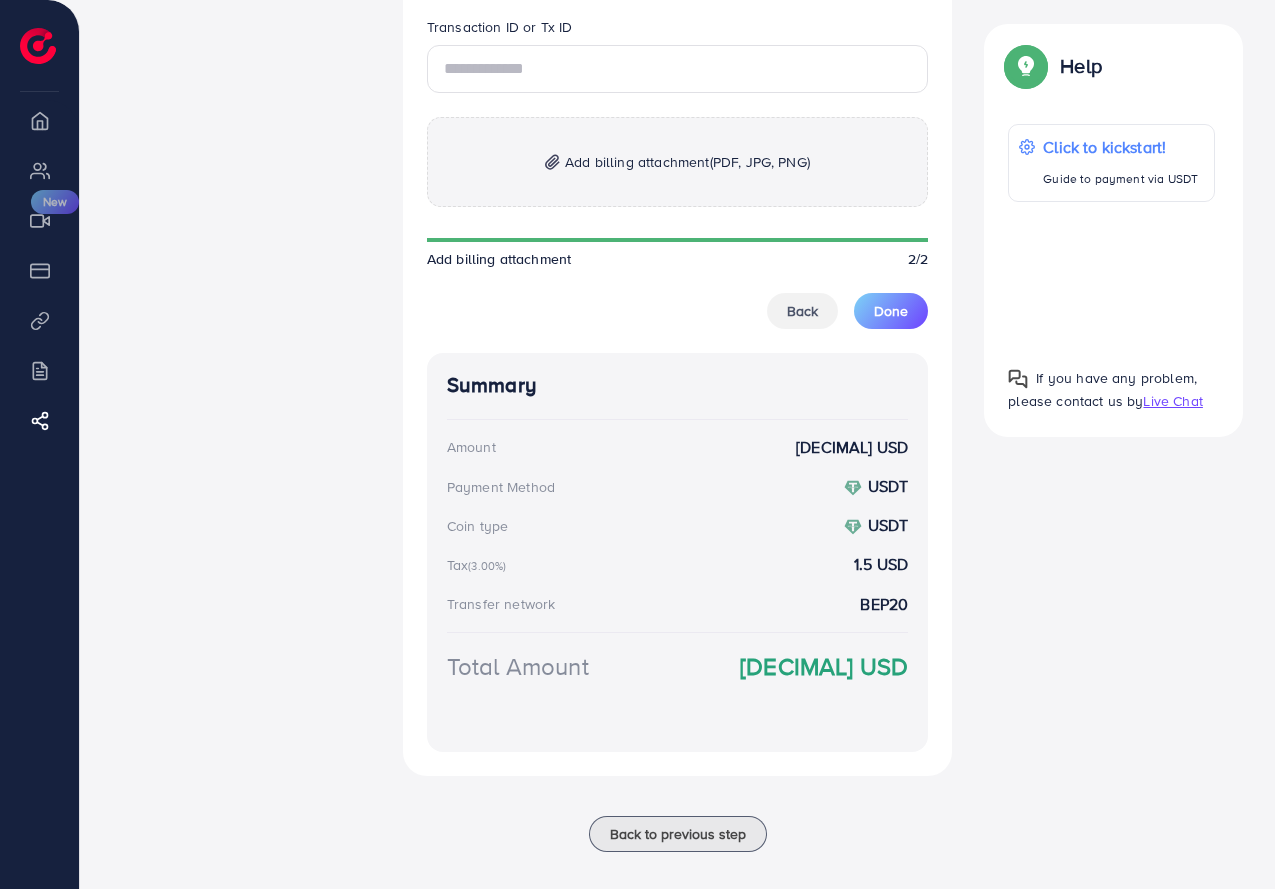click on "A quick setup guide for your business.   Get started   Active 14 days free trial   FREE 1 ad account in the first 14 days.   Update Information   Information for run campaign.   Waiting verify information   Waiting for admin verify information.   Run your campaign   4   Add fund   Add fund to Ecomdy balance   5   Create ad account   Take a look at how your TikTok ad account works." at bounding box center (241, -99) 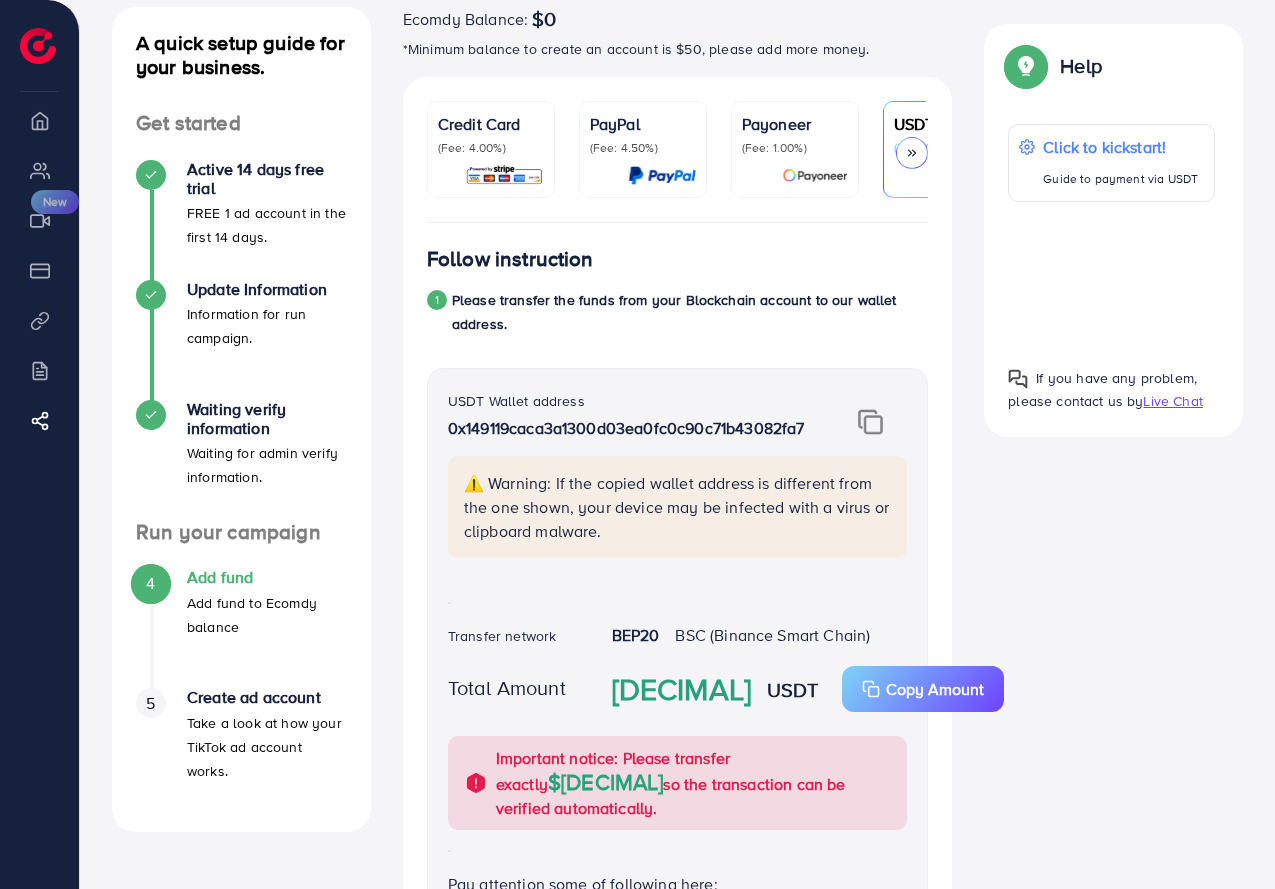 scroll, scrollTop: 0, scrollLeft: 0, axis: both 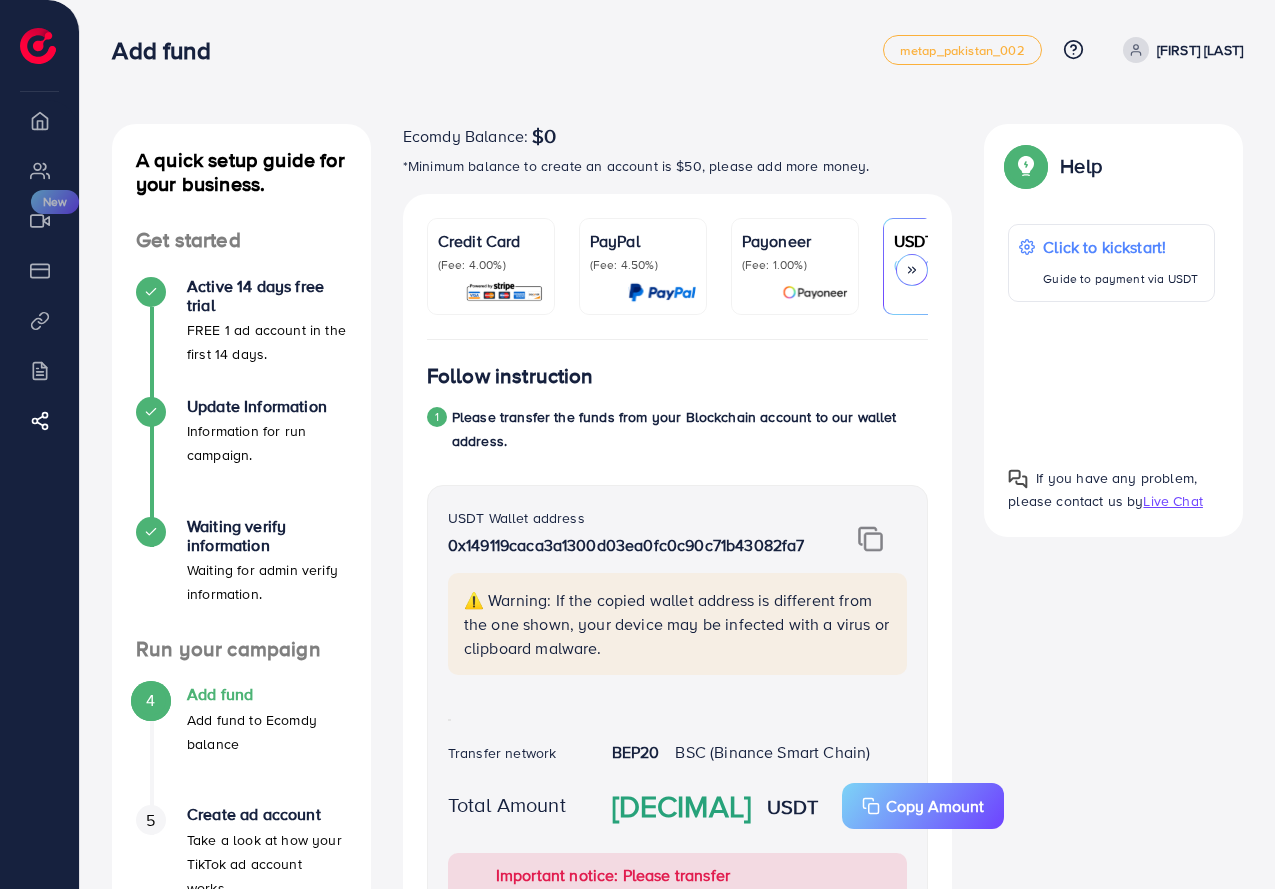 click on "Follow instruction   1   Please transfer the funds from your Blockchain account to our wallet address.  USDT Wallet address  0x149119caca3a1300d03ea0fc0c90c71b43082fa7   ⚠️ Warning: If the copied wallet address is different from the one shown, your device may be infected with a virus or clipboard malware.   Transfer network   BEP20   BSC (Binance Smart Chain)   Total Amount   52.443   USDT   Copy Amount  Important notice: Please transfer exactly  $52.443  so the transaction can be verified automatically.  Pay attention some of following here:   Send only USDT to this deposit address.  🔥 Ensure the network is   BSC (Binance Smart Chain)   2   Please enter the transaction ID and attach a screenshot showing the transaction details, including the transaction ID. Then click 'Done' on our platform.  Transaction ID or Tx ID  Add billing attachment  (PDF, JPG, PNG)   Add billing attachment  2/2  Back   Done   Summary   Amount   50.943 USD   Payment Method  USDT  Coin type  USDT  Tax   (3.00%)  1.5 USD BEP20" at bounding box center [678, 1156] 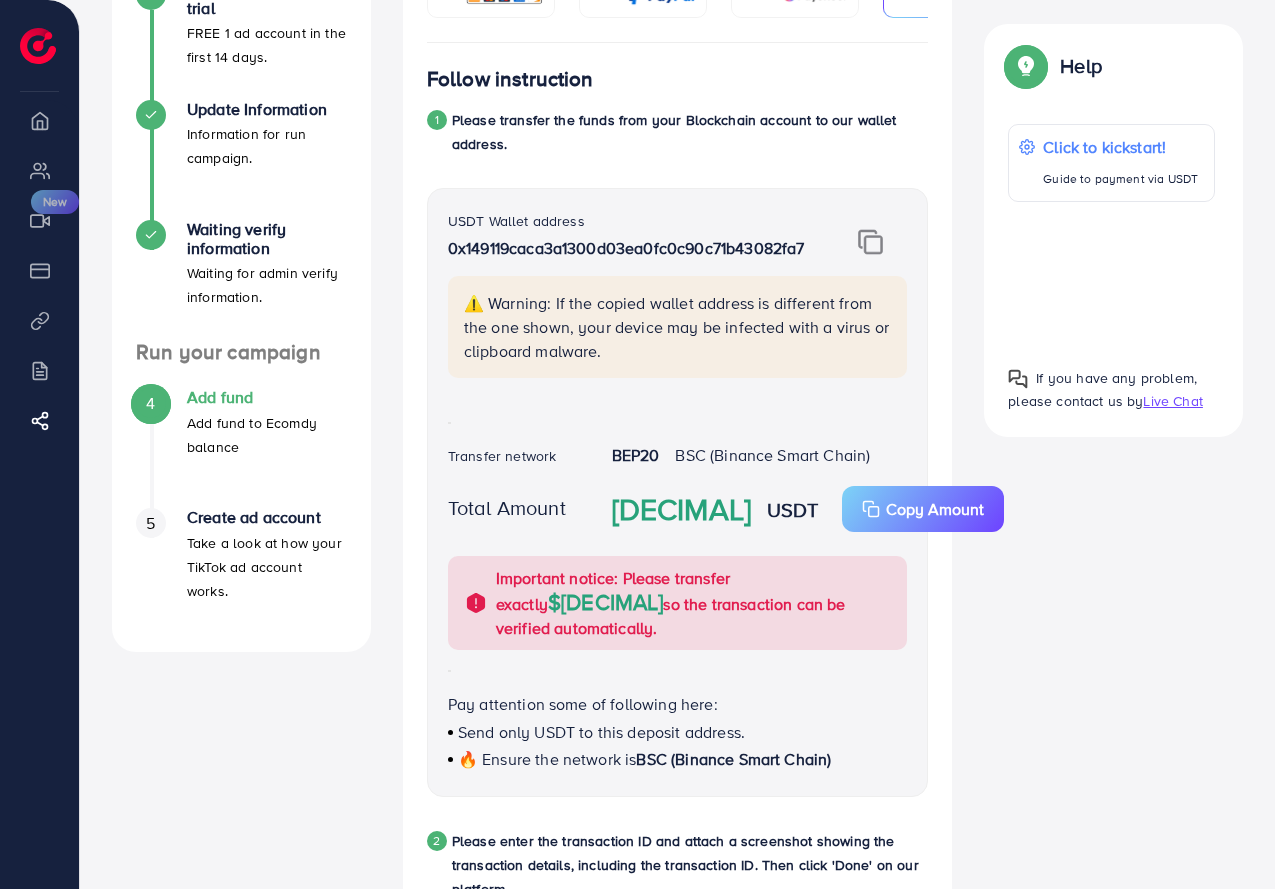 scroll, scrollTop: 0, scrollLeft: 0, axis: both 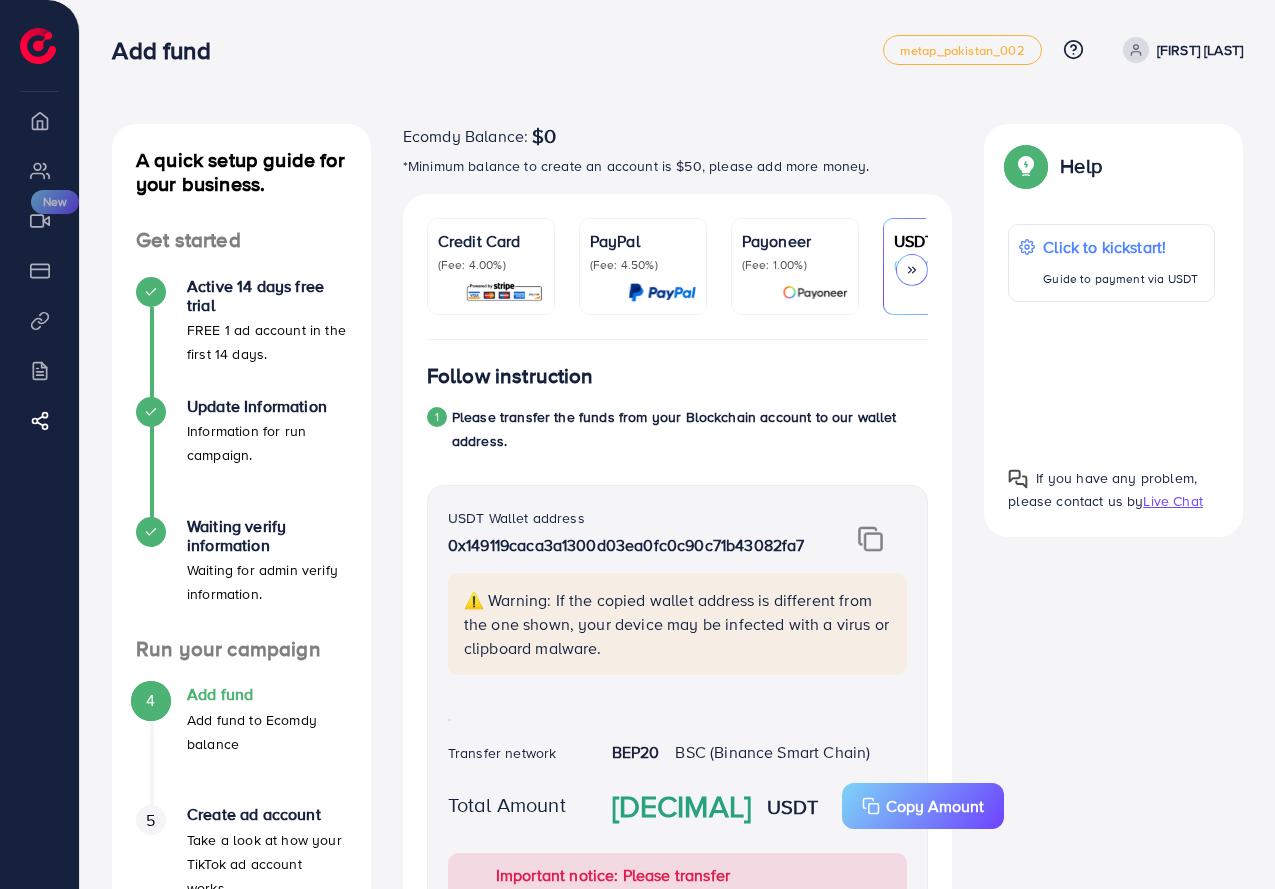 click at bounding box center [947, 292] 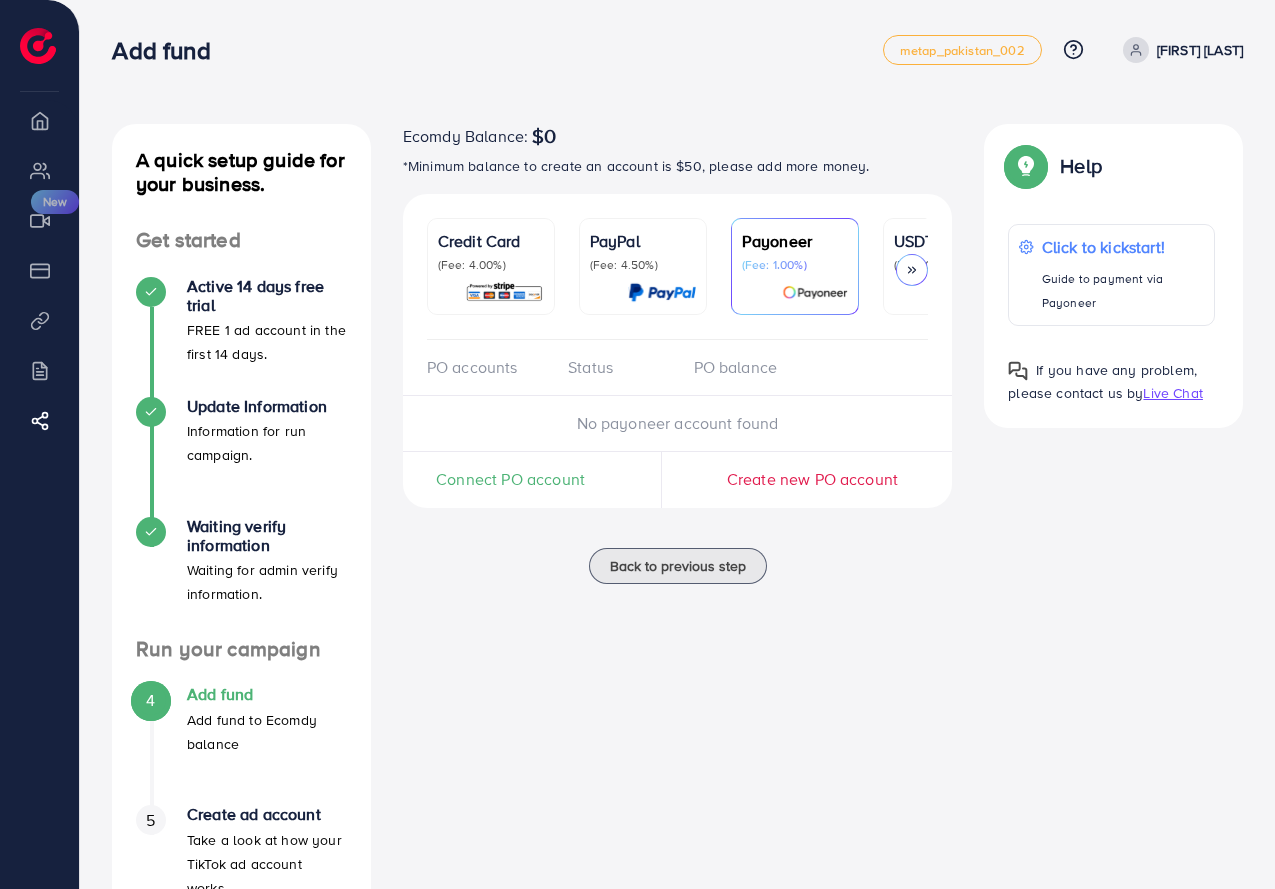 click at bounding box center [662, 292] 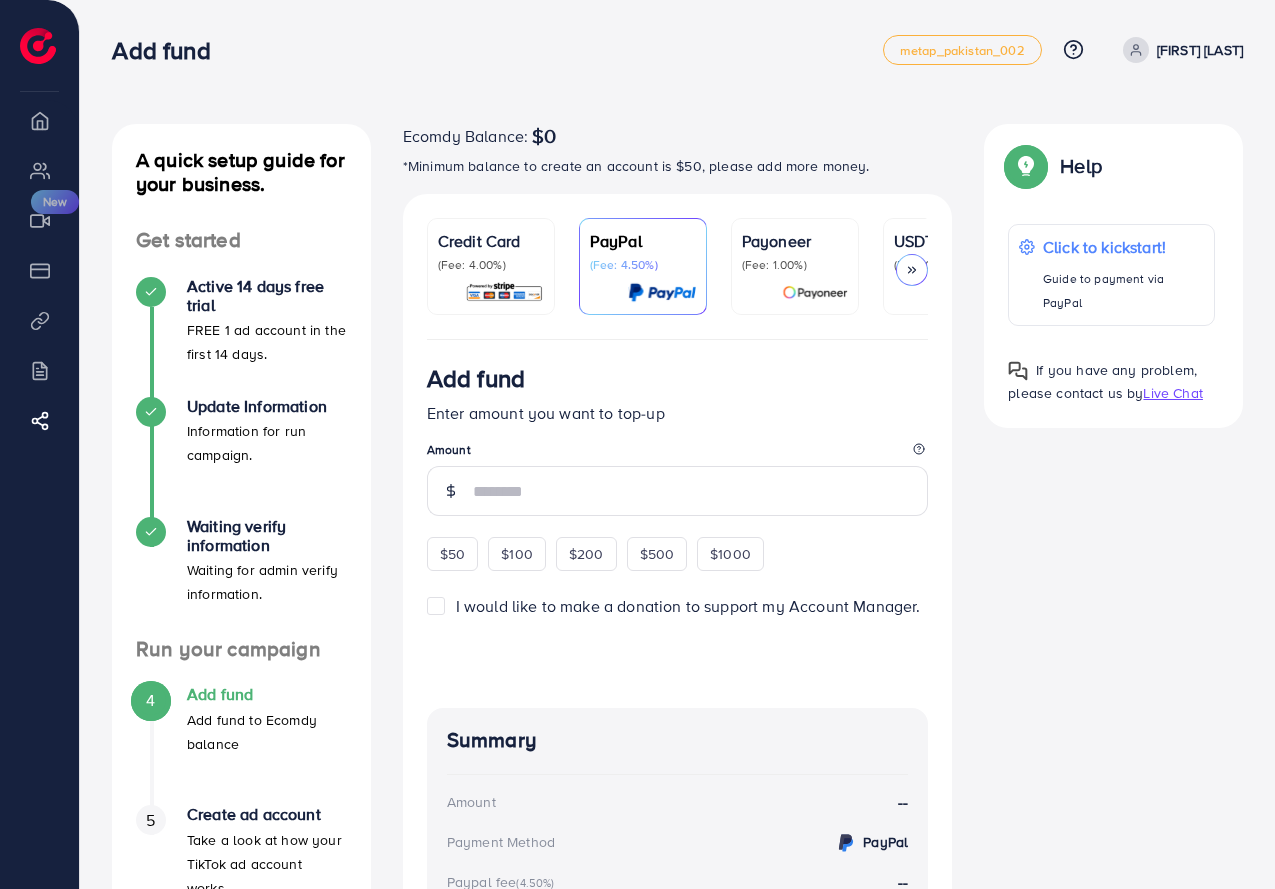 click at bounding box center [504, 292] 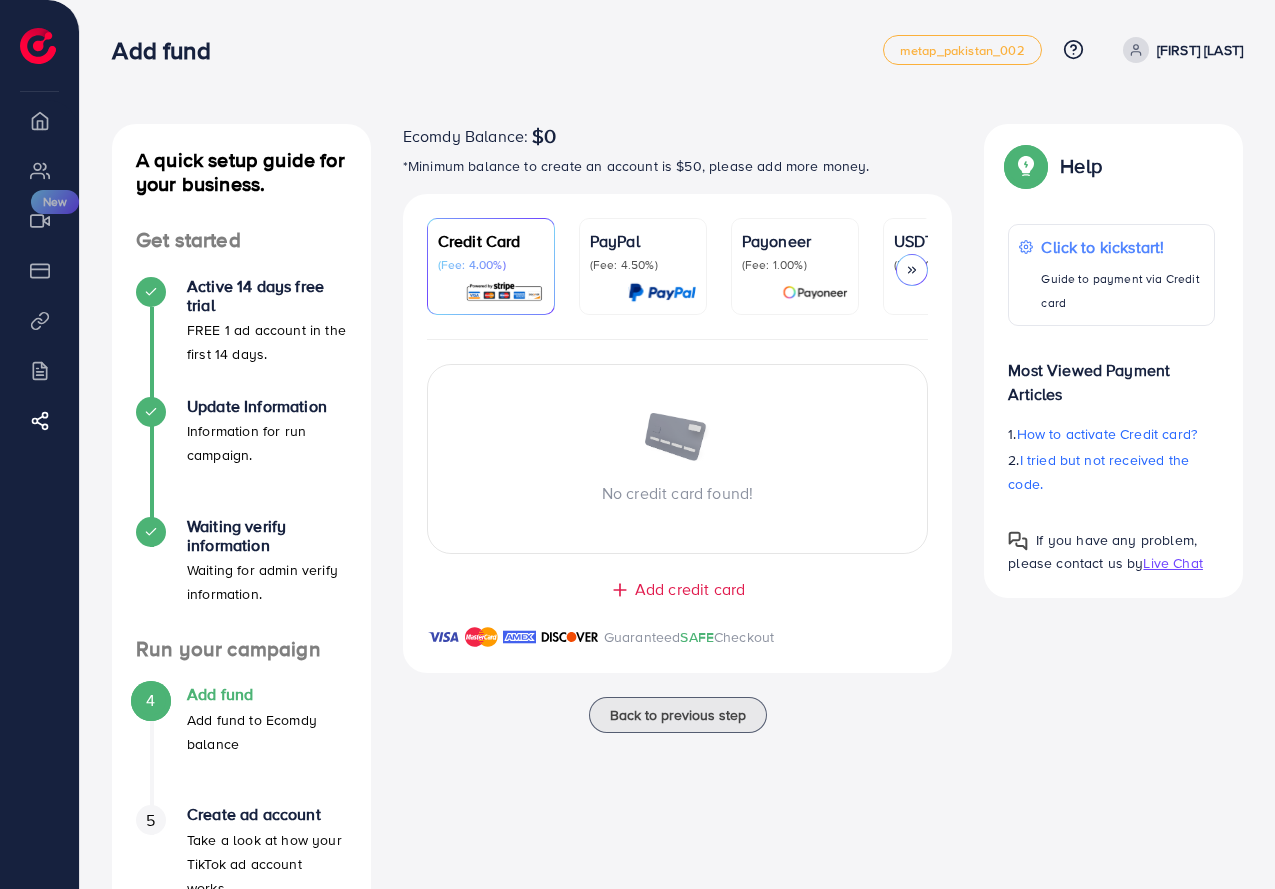 click on "Add credit card  Guaranteed  SAFE  Checkout" at bounding box center (678, 625) 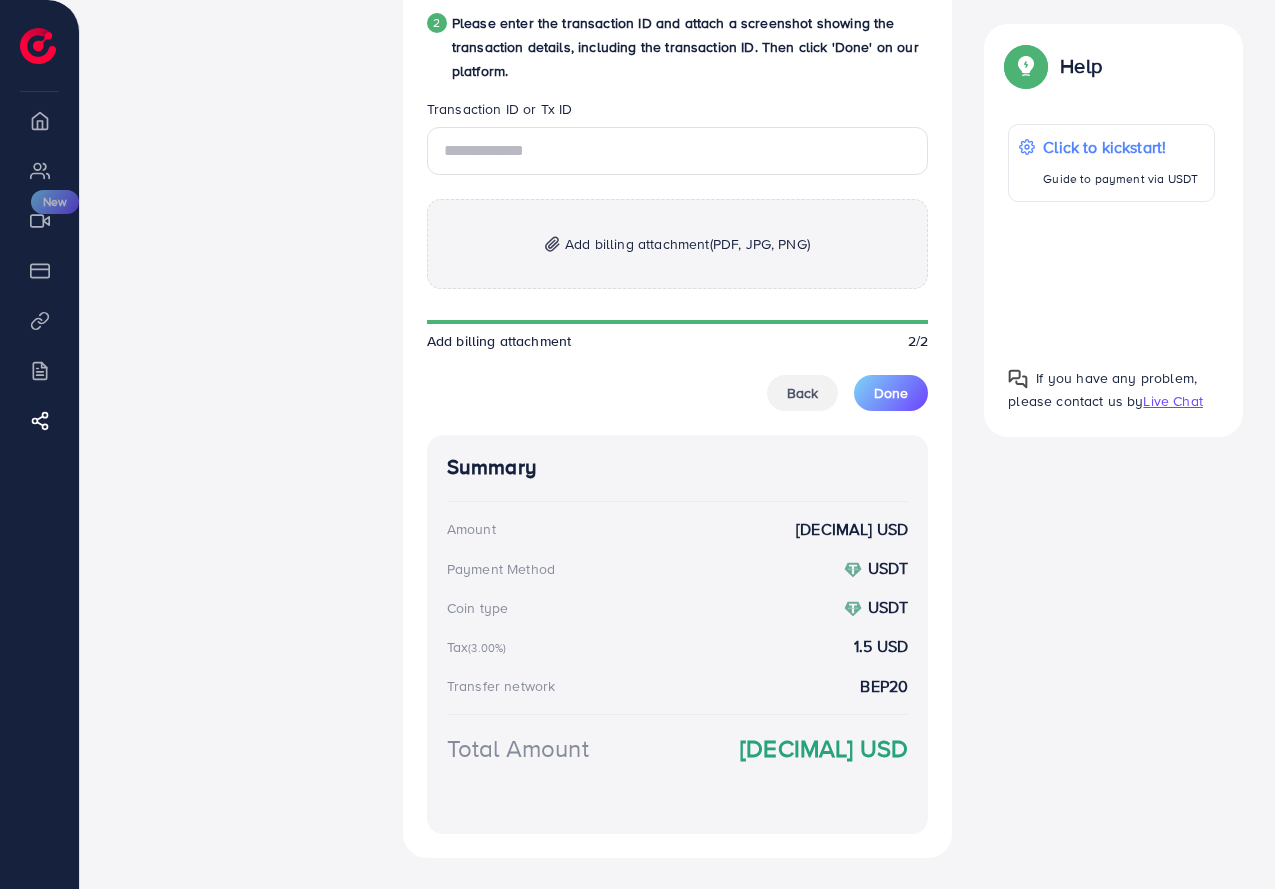 scroll, scrollTop: 1197, scrollLeft: 0, axis: vertical 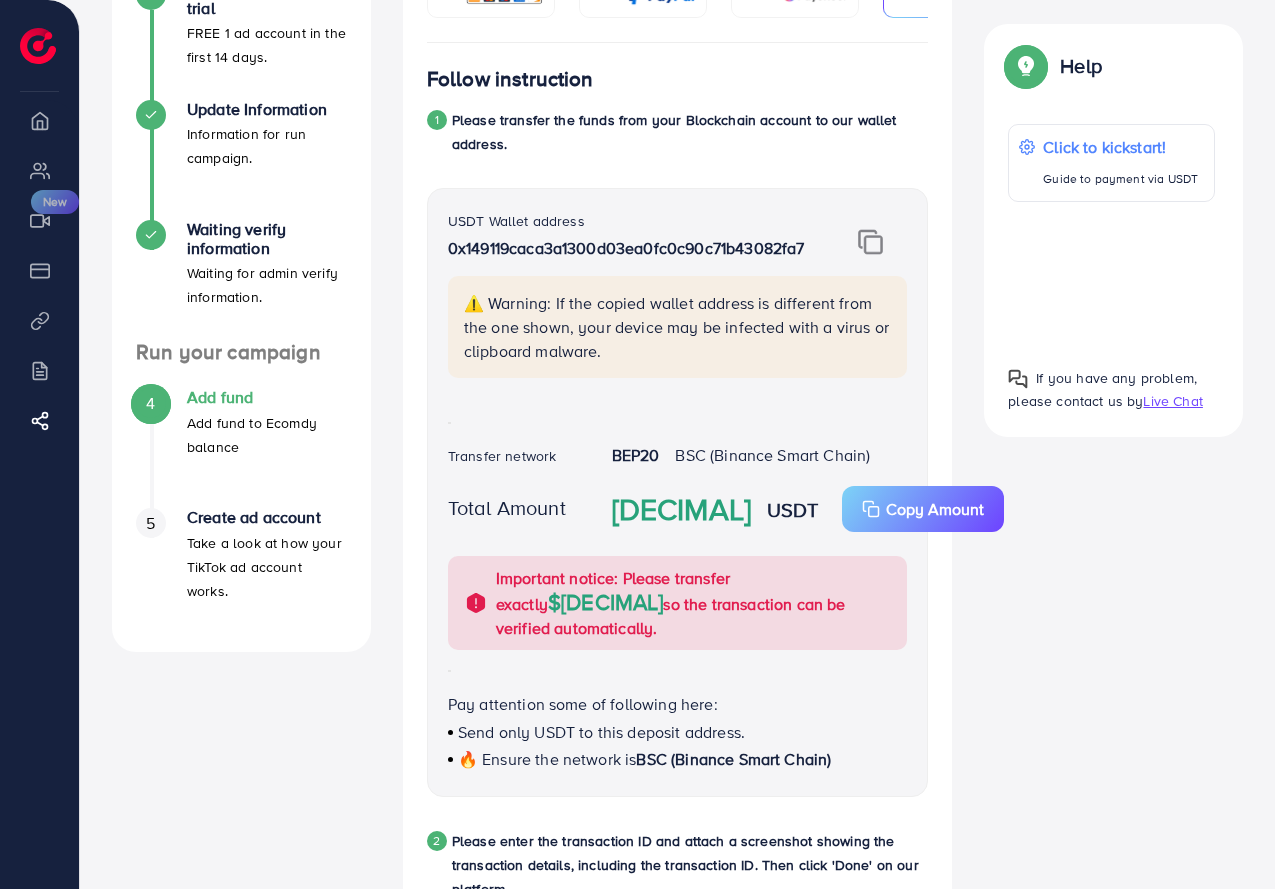 click on "Credit Card   (Fee: 4.00%)   PayPal   (Fee: 4.50%)   Payoneer   (Fee: 1.00%)   USDT   (Fee: 0.00%)   Airwallex   (Fee: 0.00%)   Top-up Success!   Thanks you for your purchase. Please check your balance again.   Summary   Client   Muhammad Bahauddin Shakir   Amount   0 USD   Payment Method      Credit card fee  0 USD  Tax  0 USD  Total Amount = Amount  + Tax + Credit card fee    0 USD   Recharge   Show me Ad Account  *You can download the invoice   here  No credit card found! Add credit card  Guaranteed  SAFE  Checkout   Email   Card Number   Expired   CVC   Name on card   Add card   If you have any problem, please contact us by   Live Chat   Top-up fail!  Your transaction cannot be completed with error:   Summary   Amount   Muhammad Bahauddin Shakir   Client   0 USD   Payment Method   Paypal   Tax  0 USD  Total Amount = Amount   + Tax   0 USD   Recharge   Top-up Success!   Thanks you for your purchase. Please check your balance again.   Summary   Client   Muhammad Bahauddin Shakir   Amount   0 USD   Paypal" at bounding box center (678, 806) 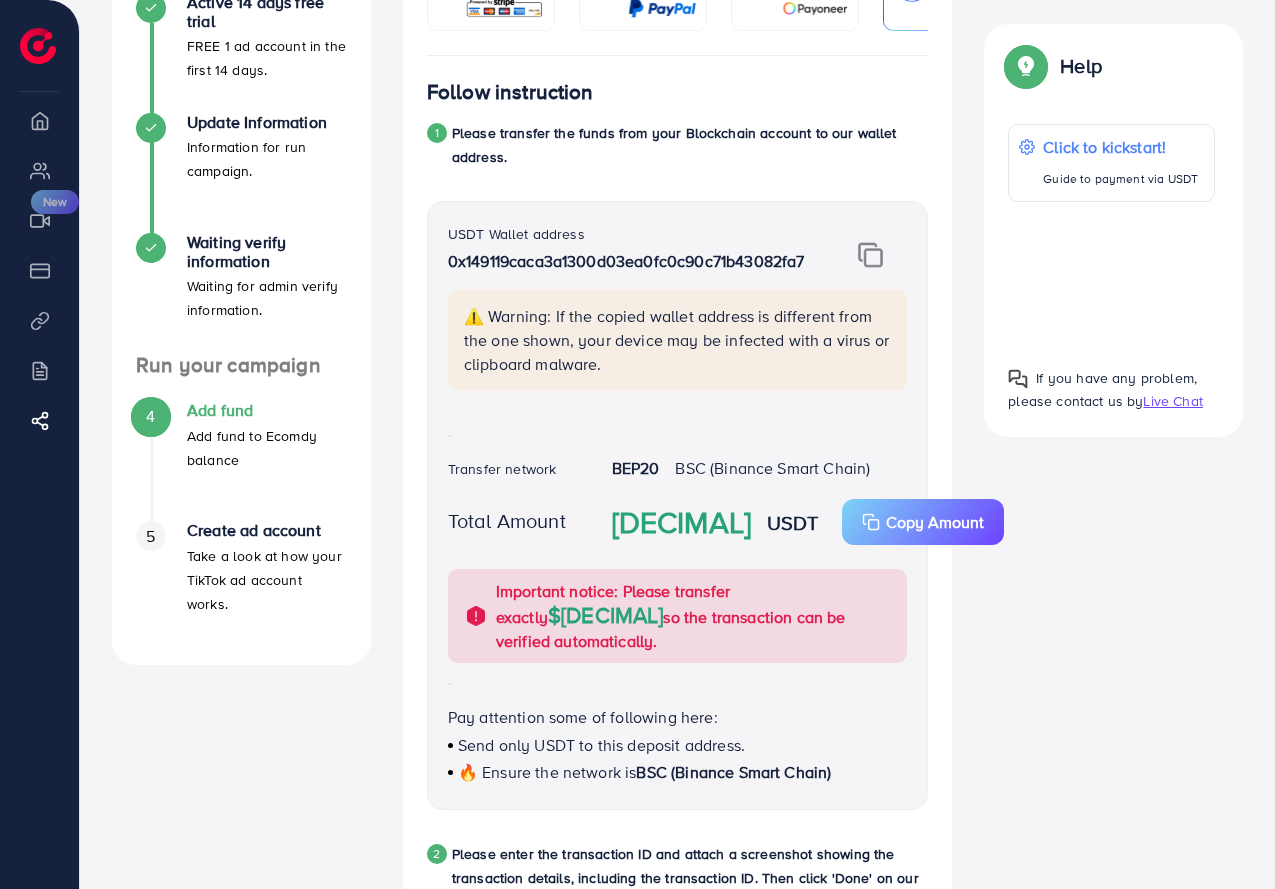 scroll, scrollTop: 400, scrollLeft: 0, axis: vertical 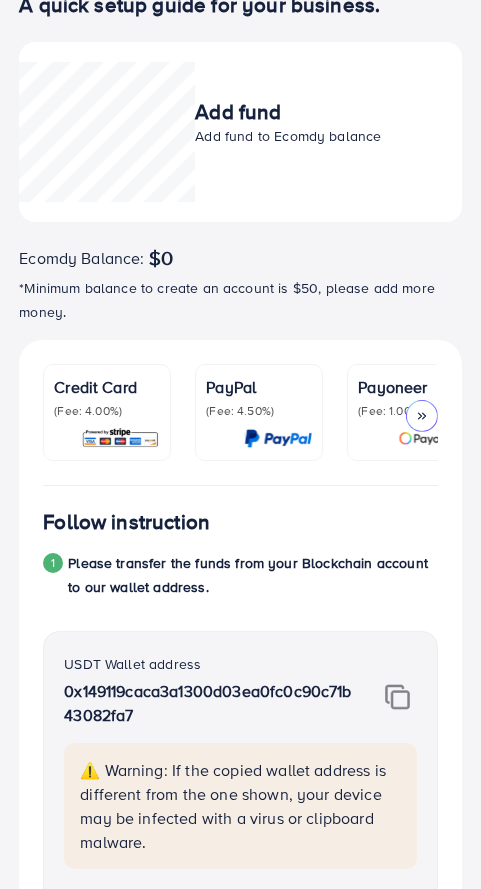 click on "Add fund   Add fund to Ecomdy balance" at bounding box center [240, 132] 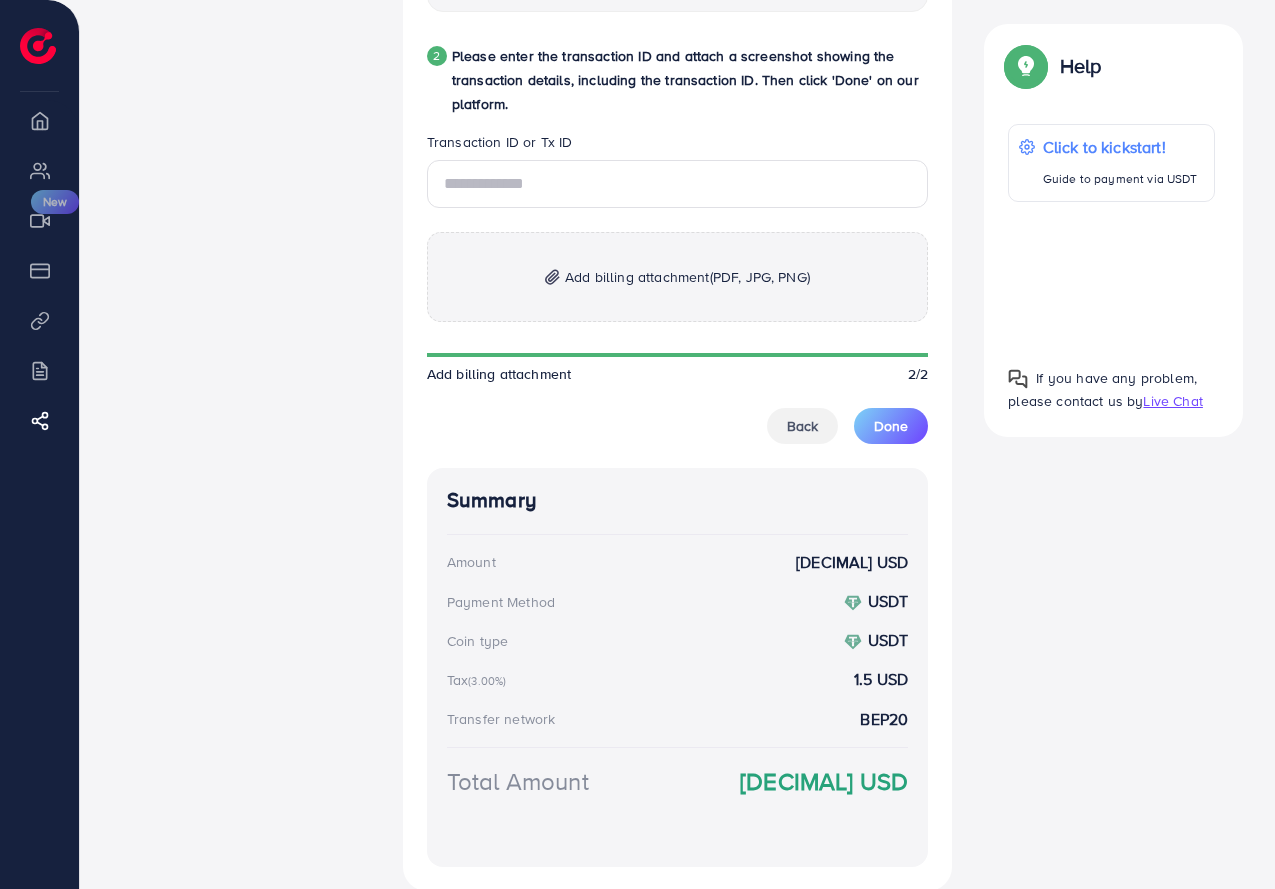 scroll, scrollTop: 1197, scrollLeft: 0, axis: vertical 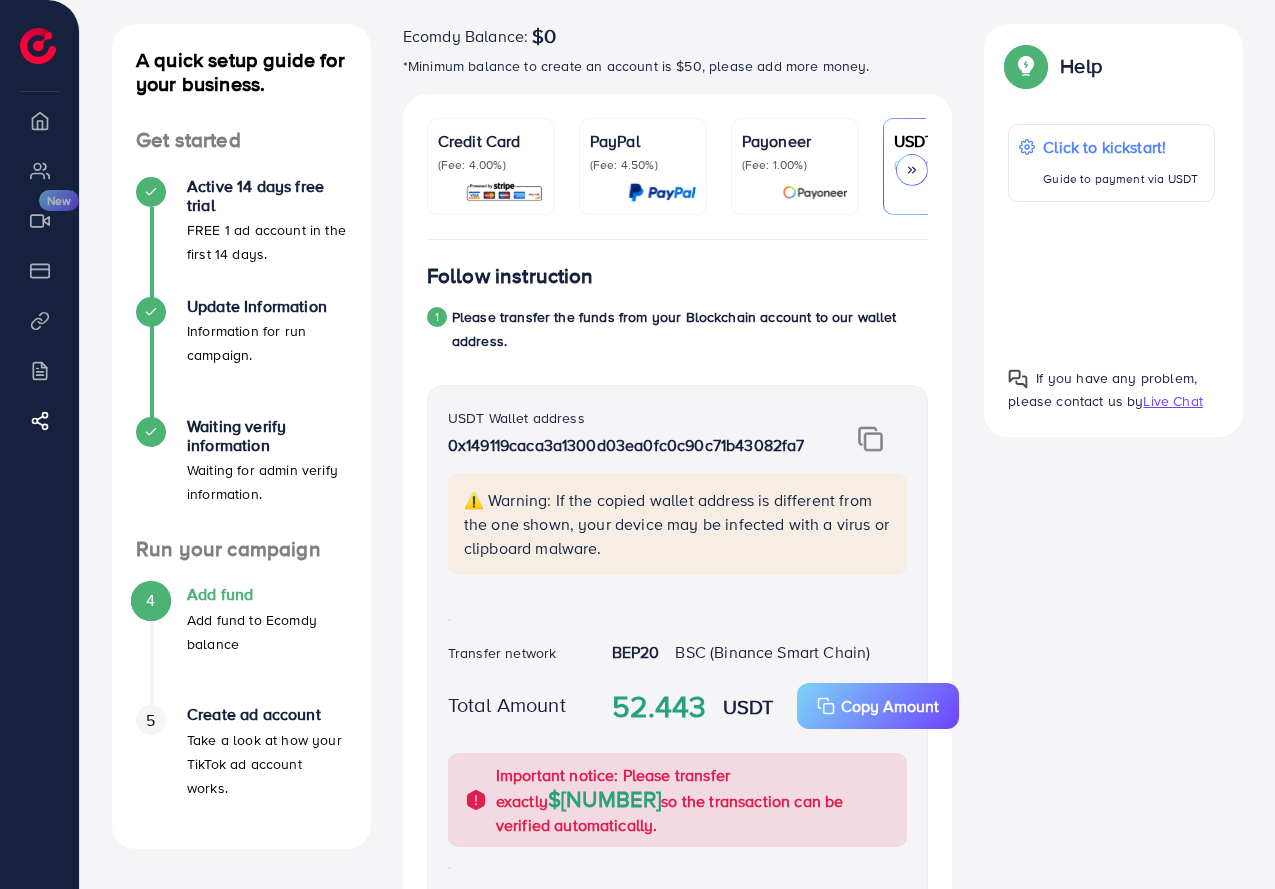 click on "USDT   (Fee: 0.00%)" at bounding box center (947, 166) 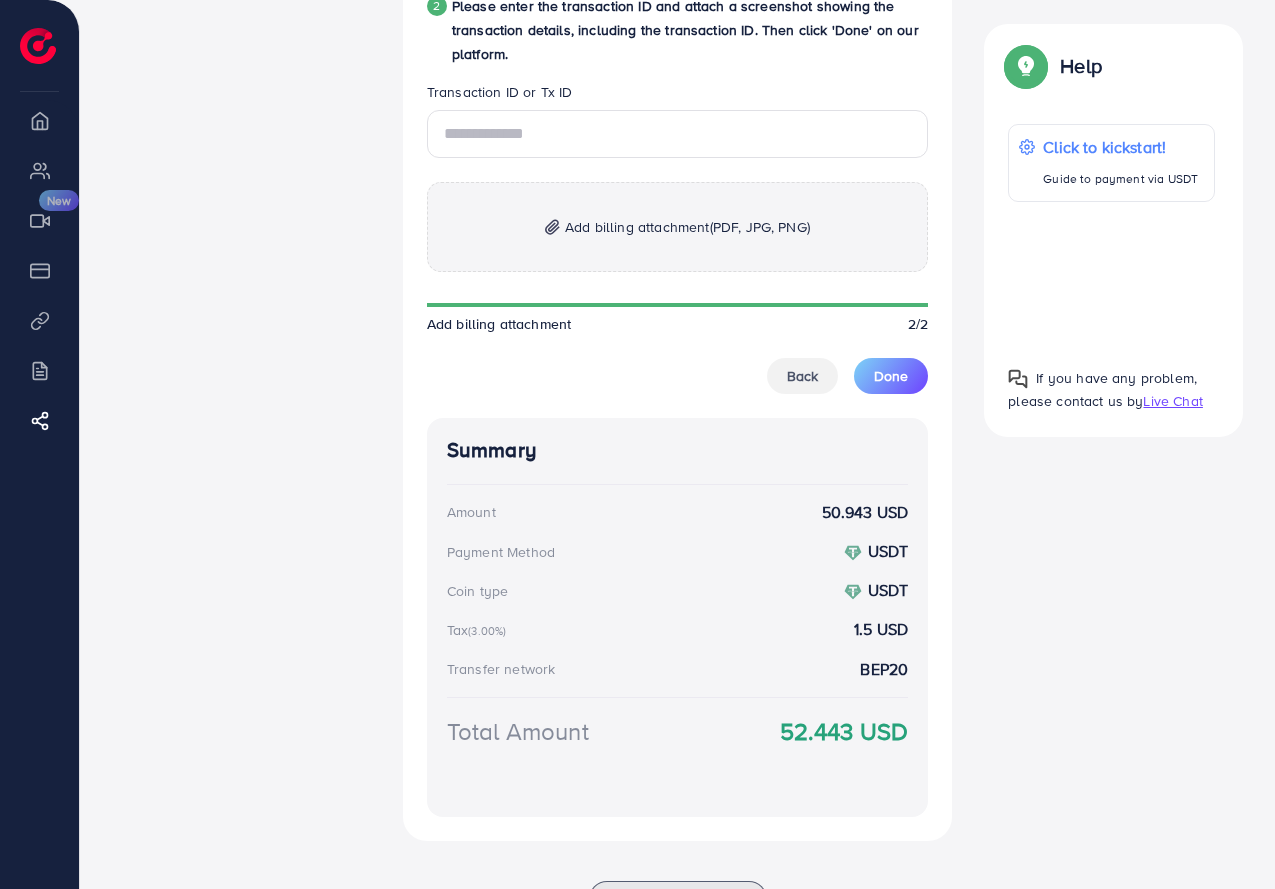 scroll, scrollTop: 1097, scrollLeft: 0, axis: vertical 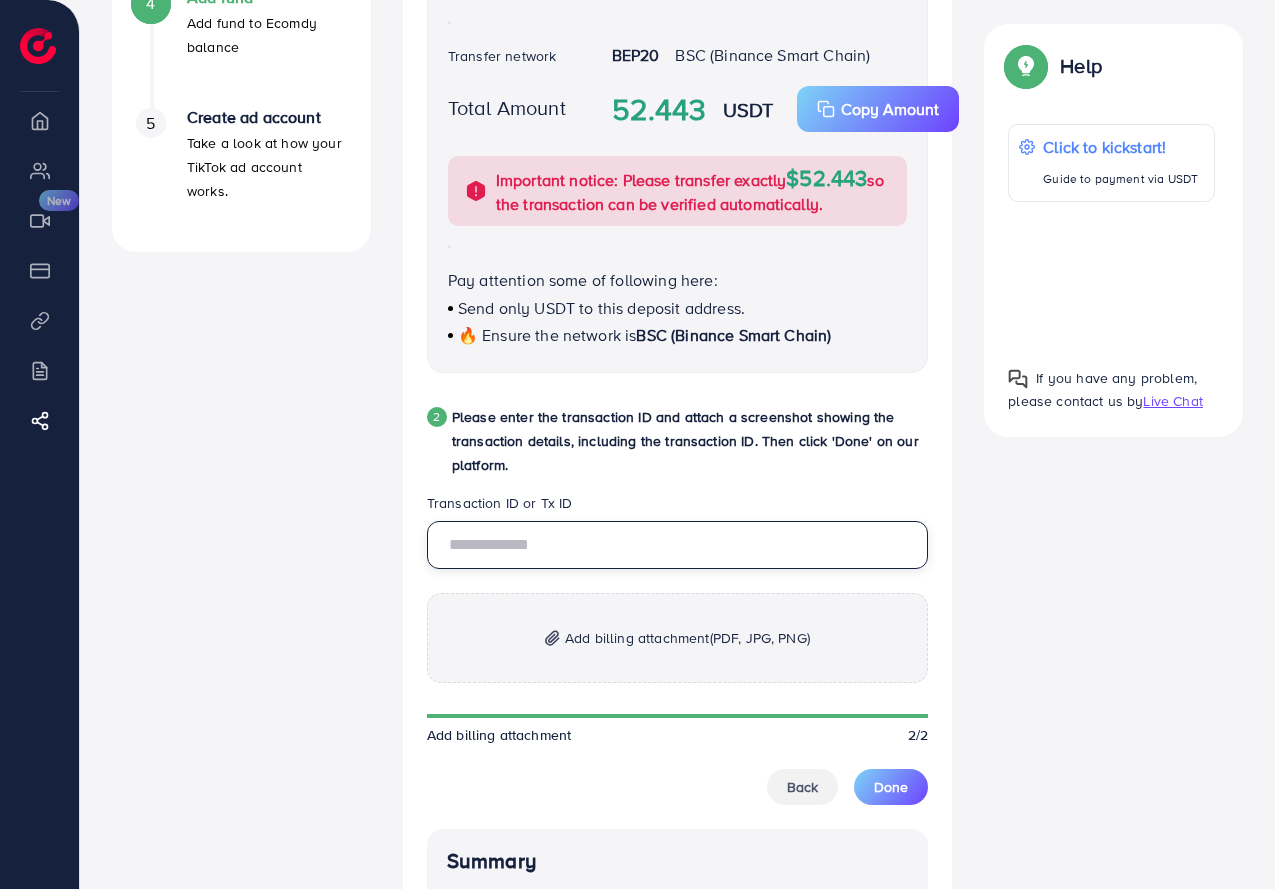 click at bounding box center [678, 545] 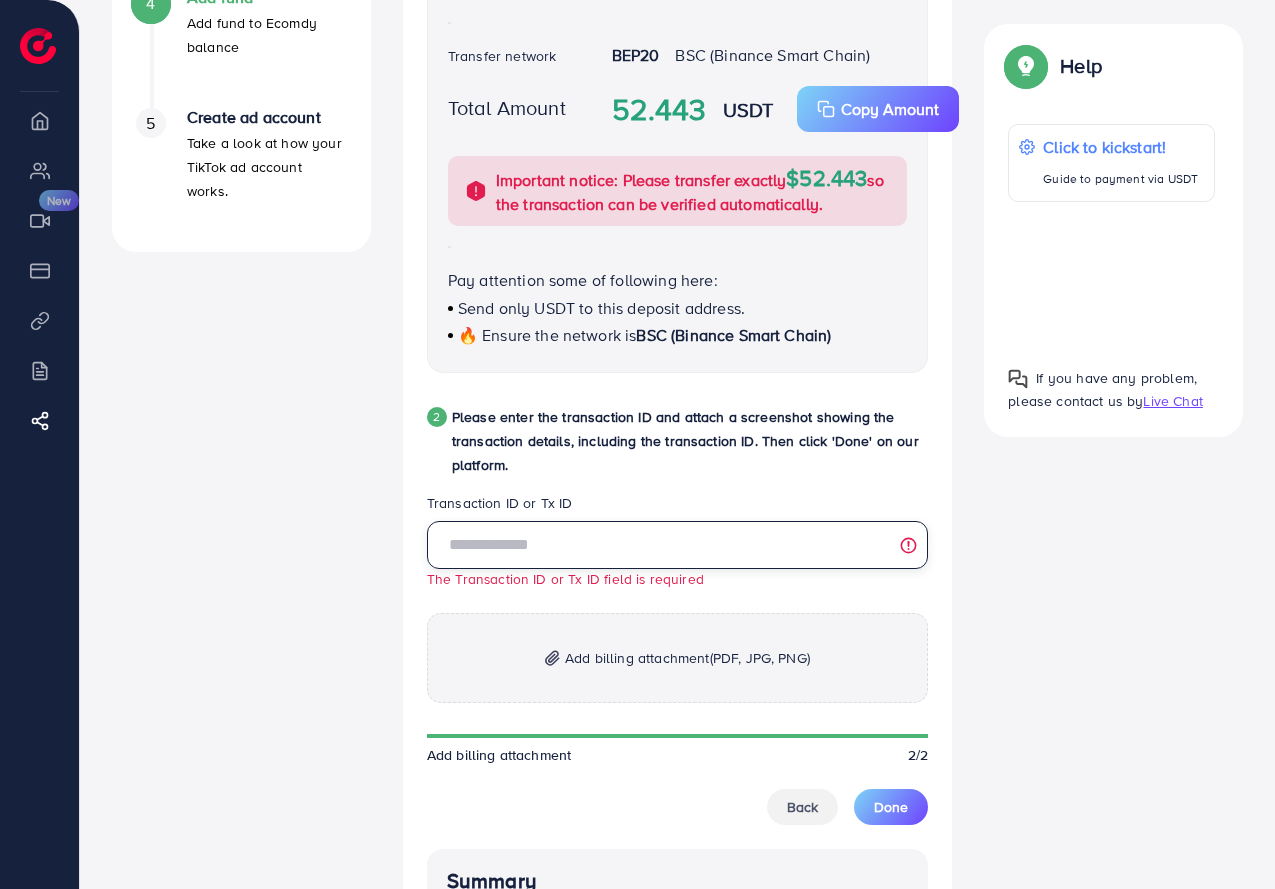 click at bounding box center (678, 545) 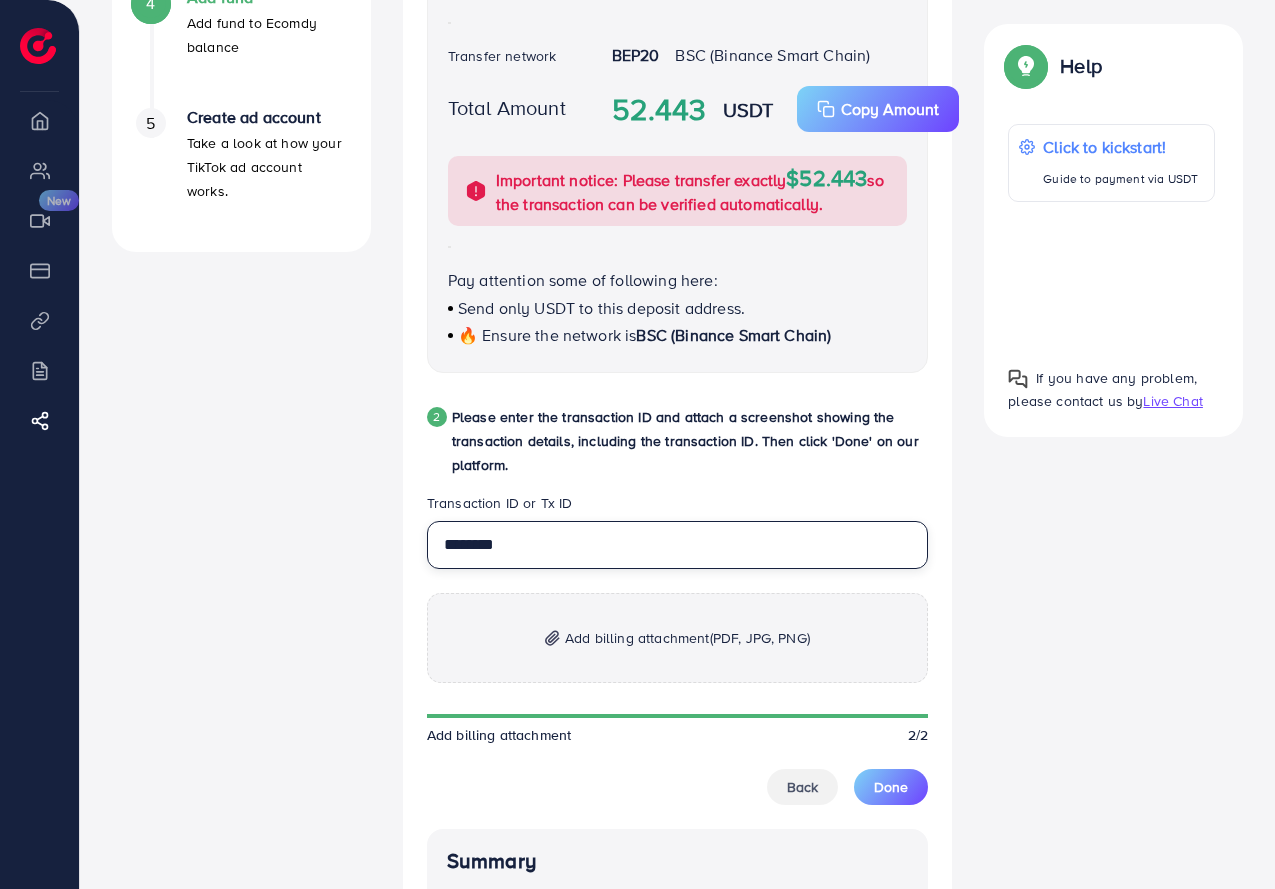 click on "********" at bounding box center [678, 545] 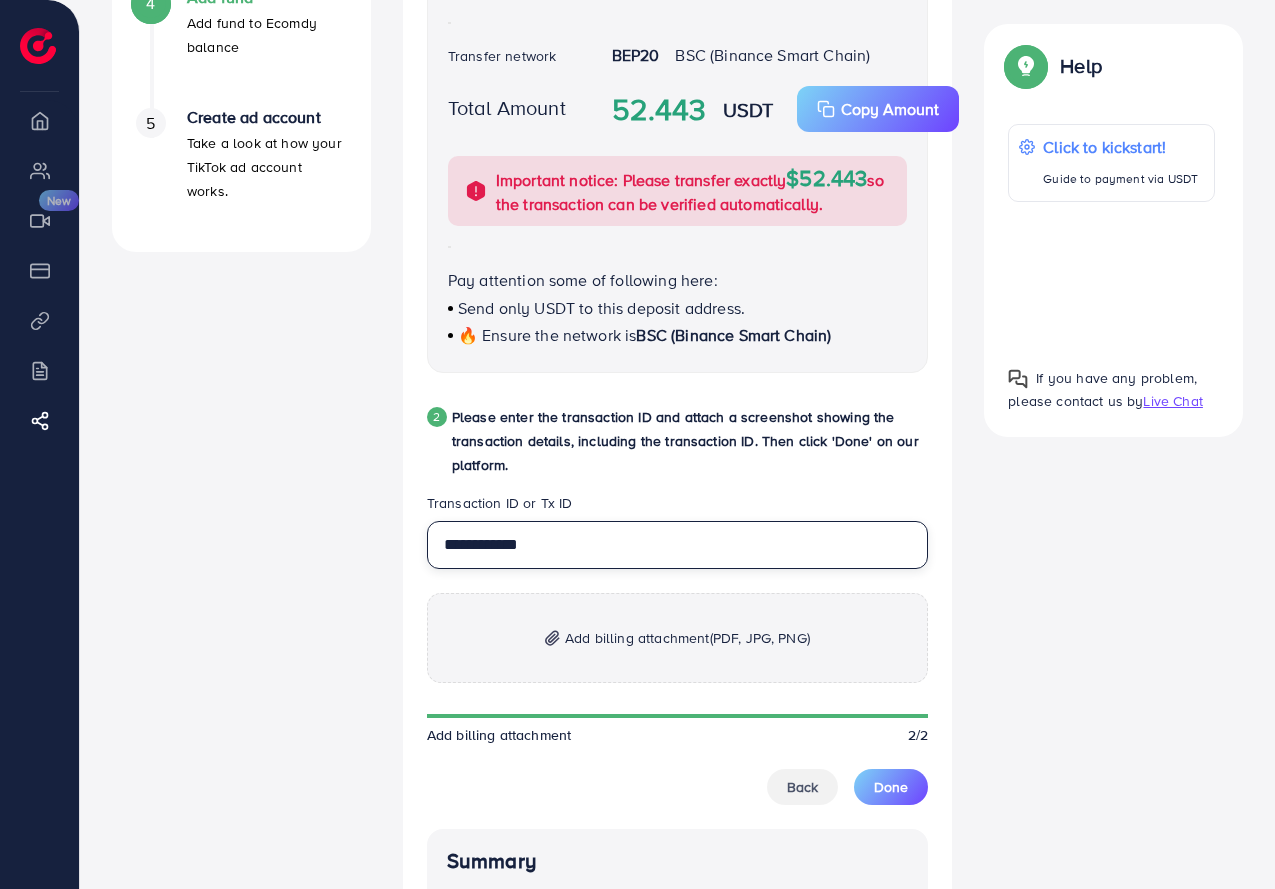 type on "**********" 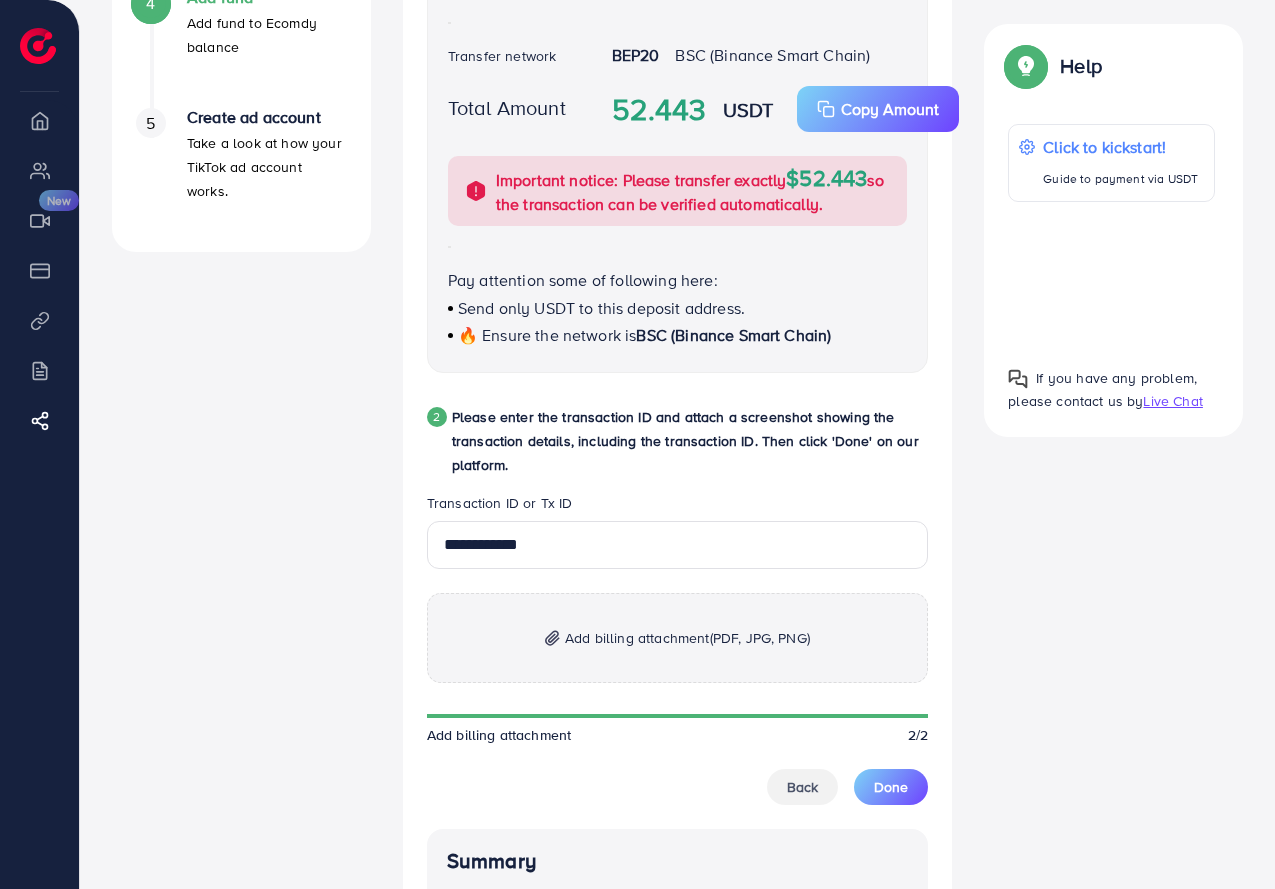 click on "Add billing attachment  (PDF, JPG, PNG)" at bounding box center [687, 638] 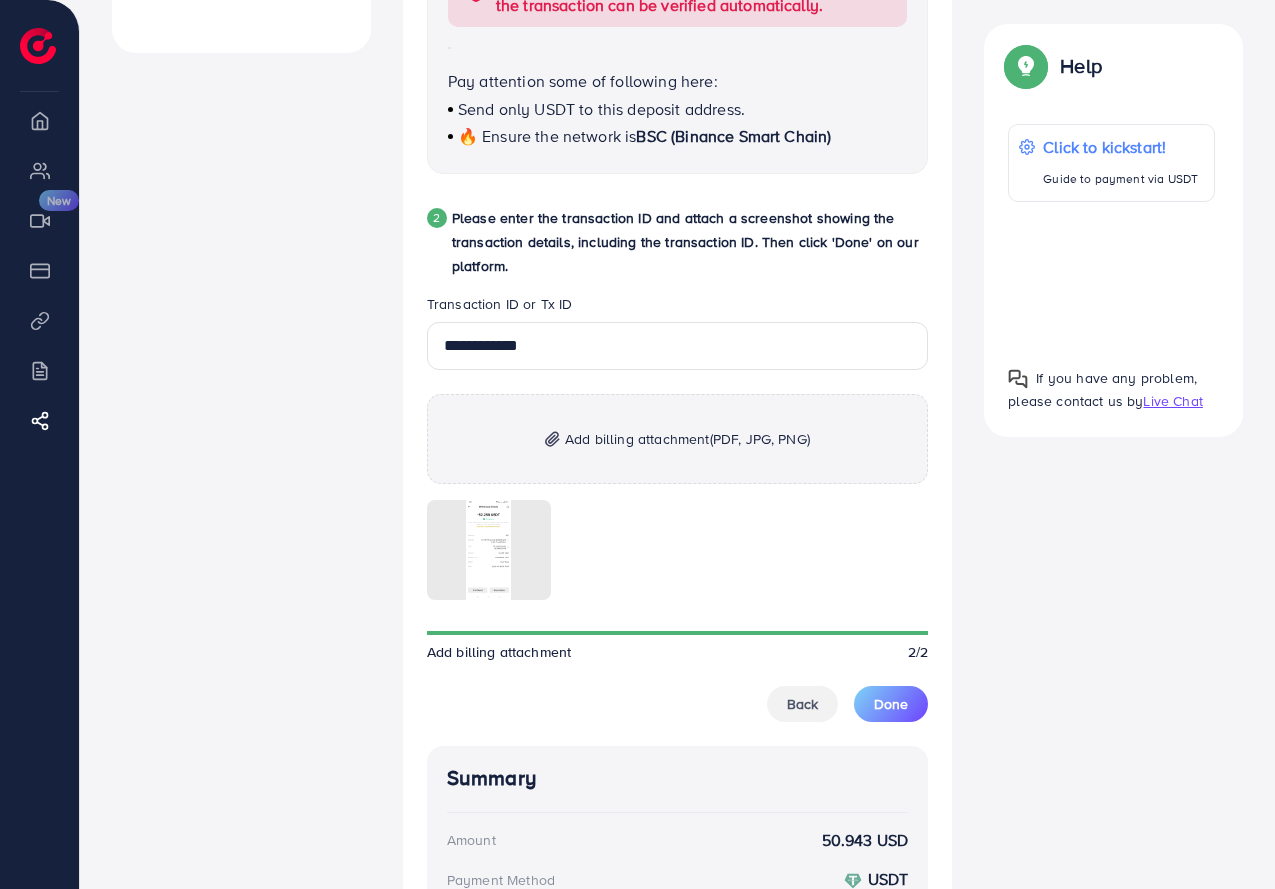scroll, scrollTop: 1000, scrollLeft: 0, axis: vertical 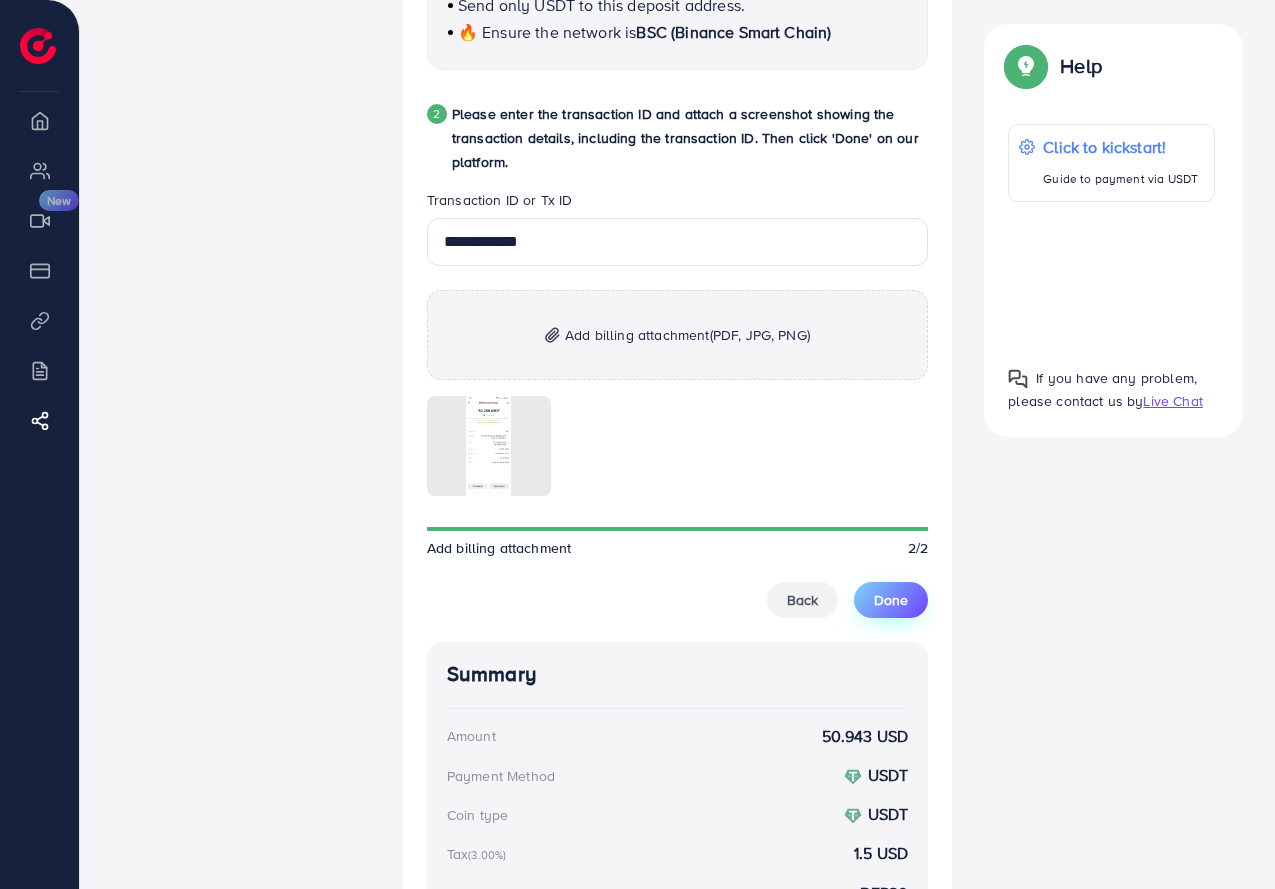 click on "Done" at bounding box center (891, 600) 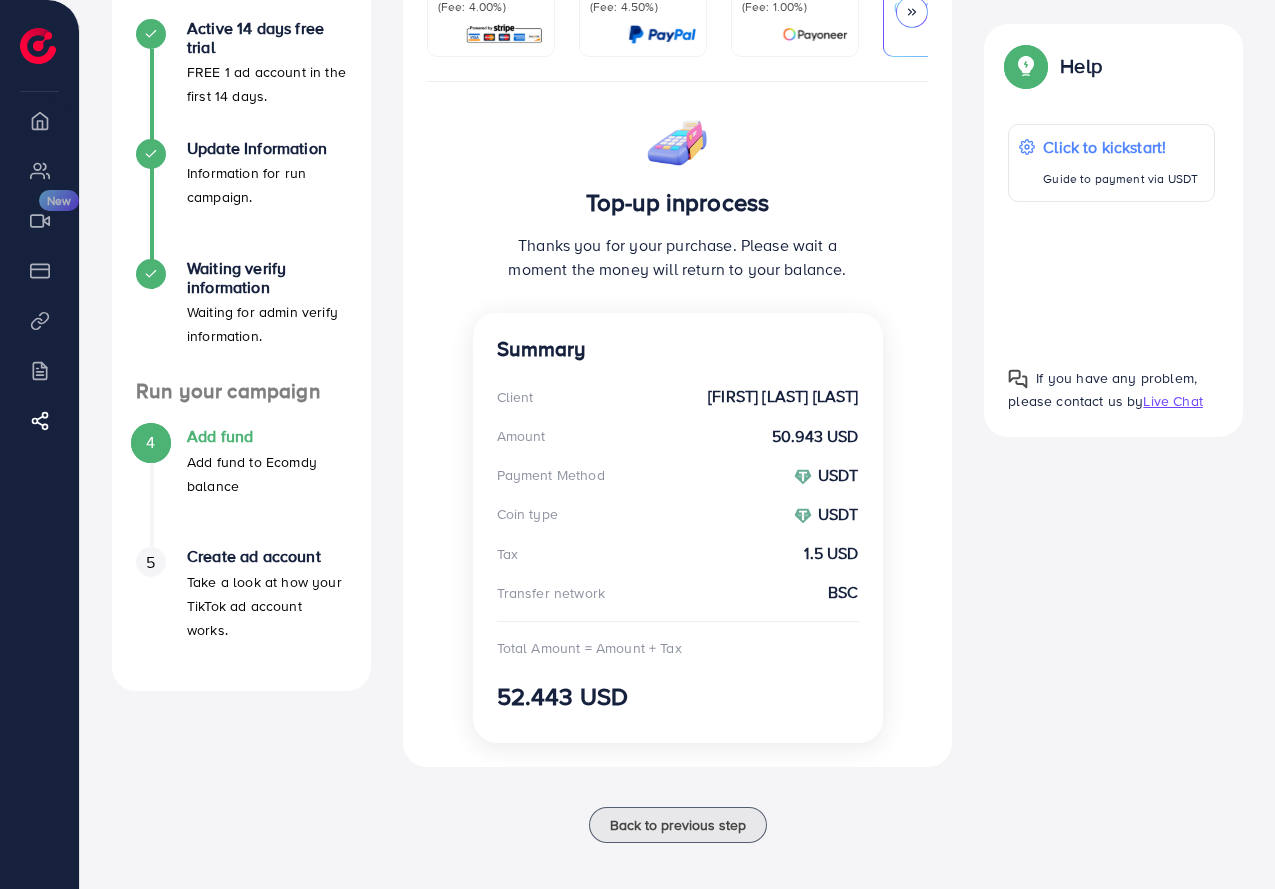 scroll, scrollTop: 273, scrollLeft: 0, axis: vertical 